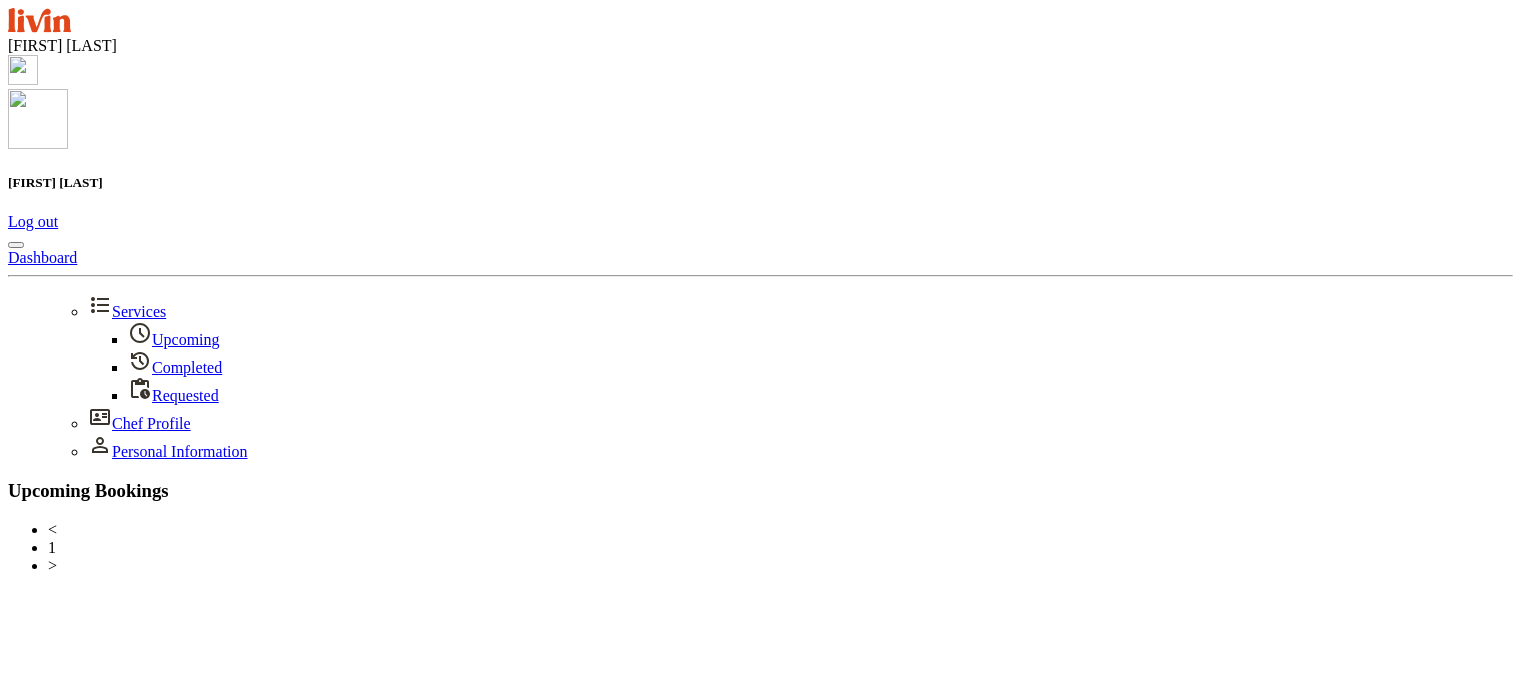 scroll, scrollTop: 0, scrollLeft: 0, axis: both 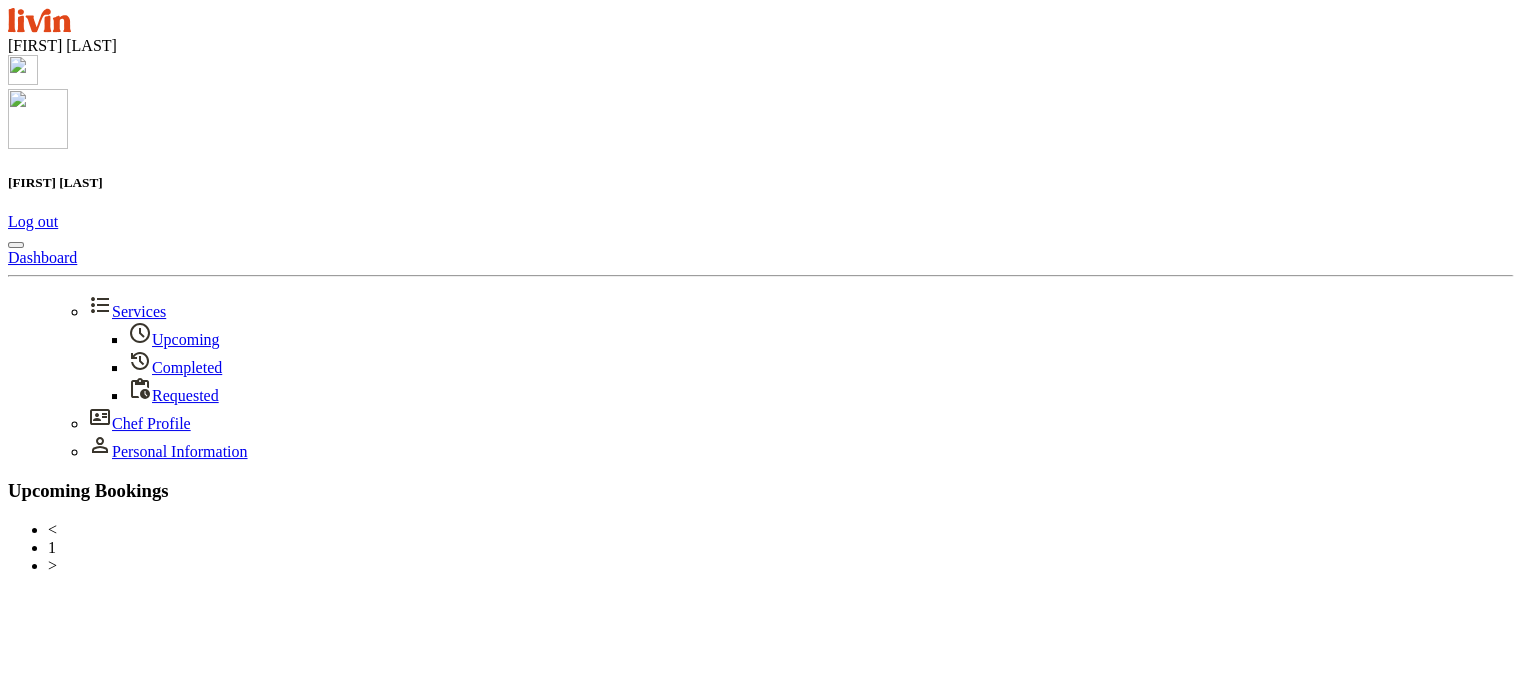 click at bounding box center [23, 70] 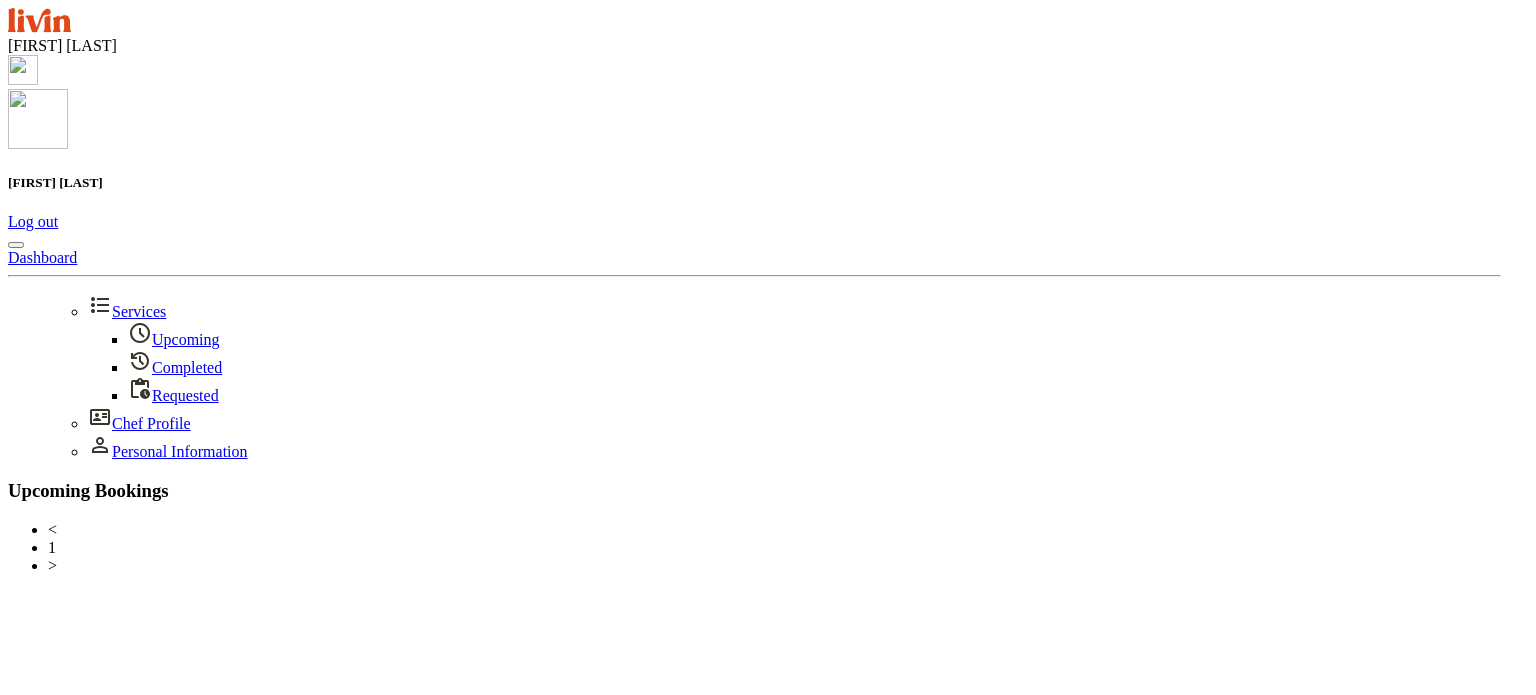 click on "Upcoming" at bounding box center (174, 339) 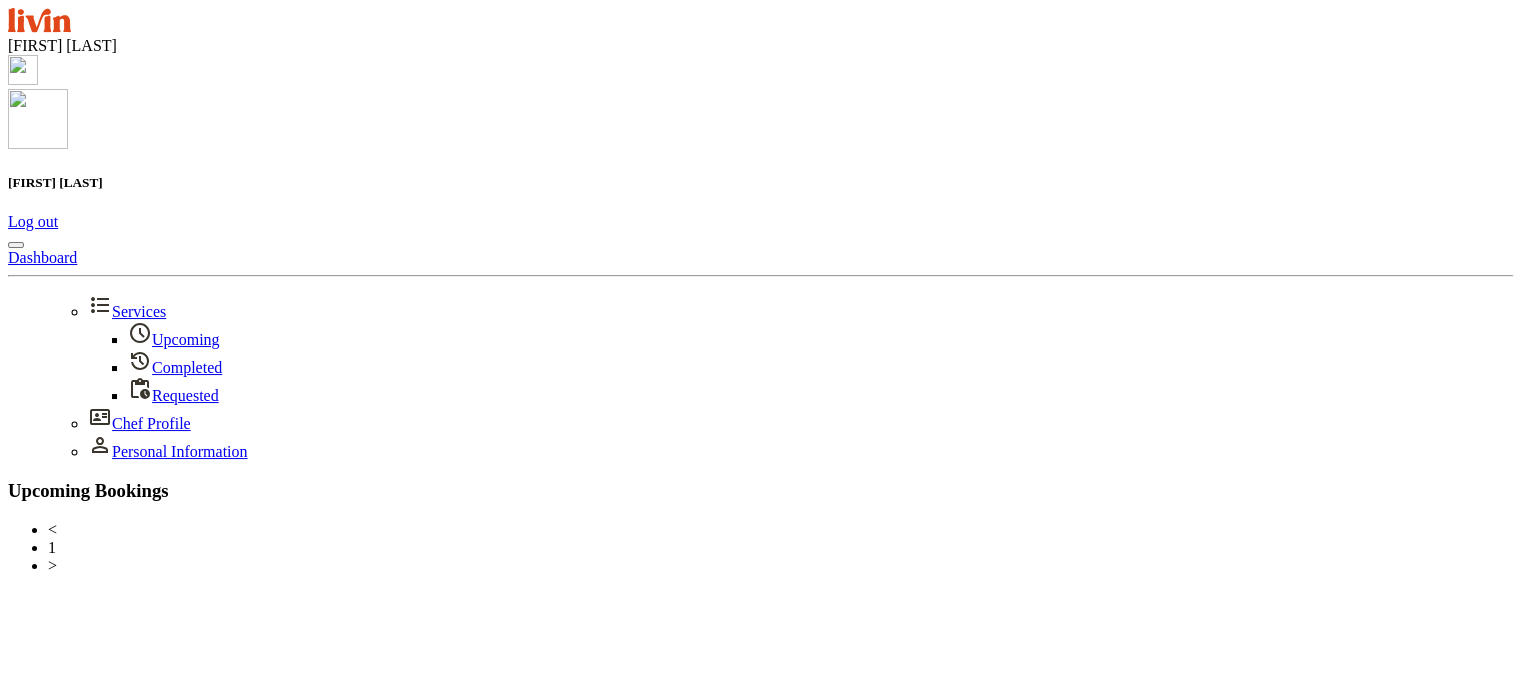 click on "<" at bounding box center [780, 530] 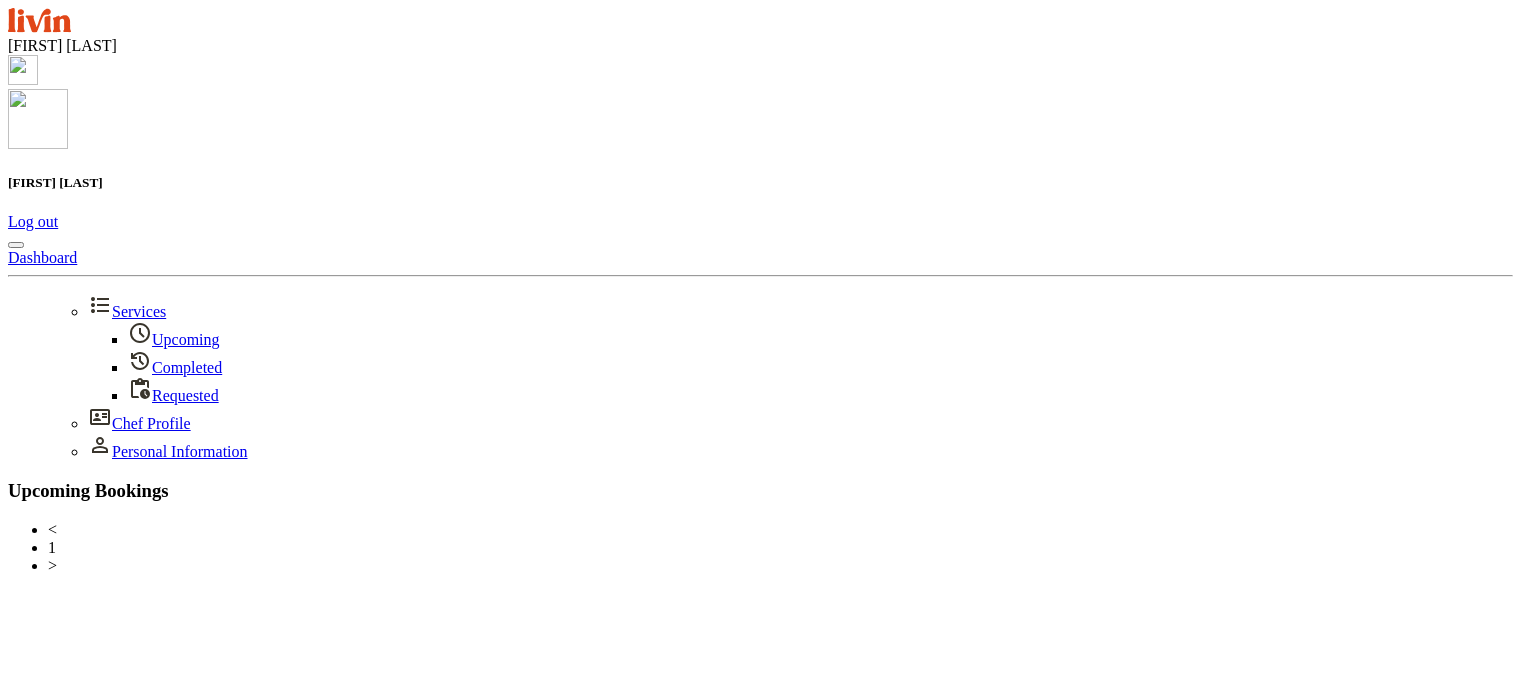 scroll, scrollTop: 0, scrollLeft: 0, axis: both 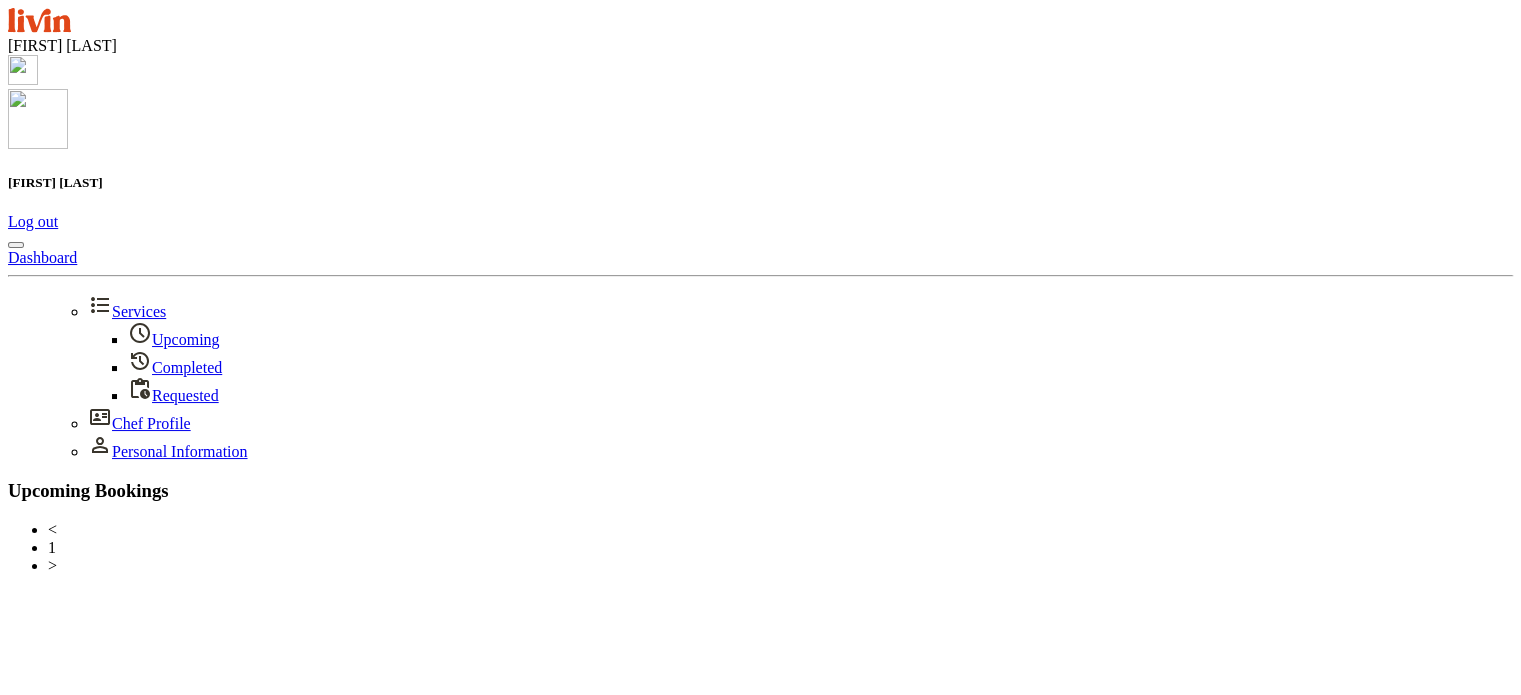 click at bounding box center (23, 70) 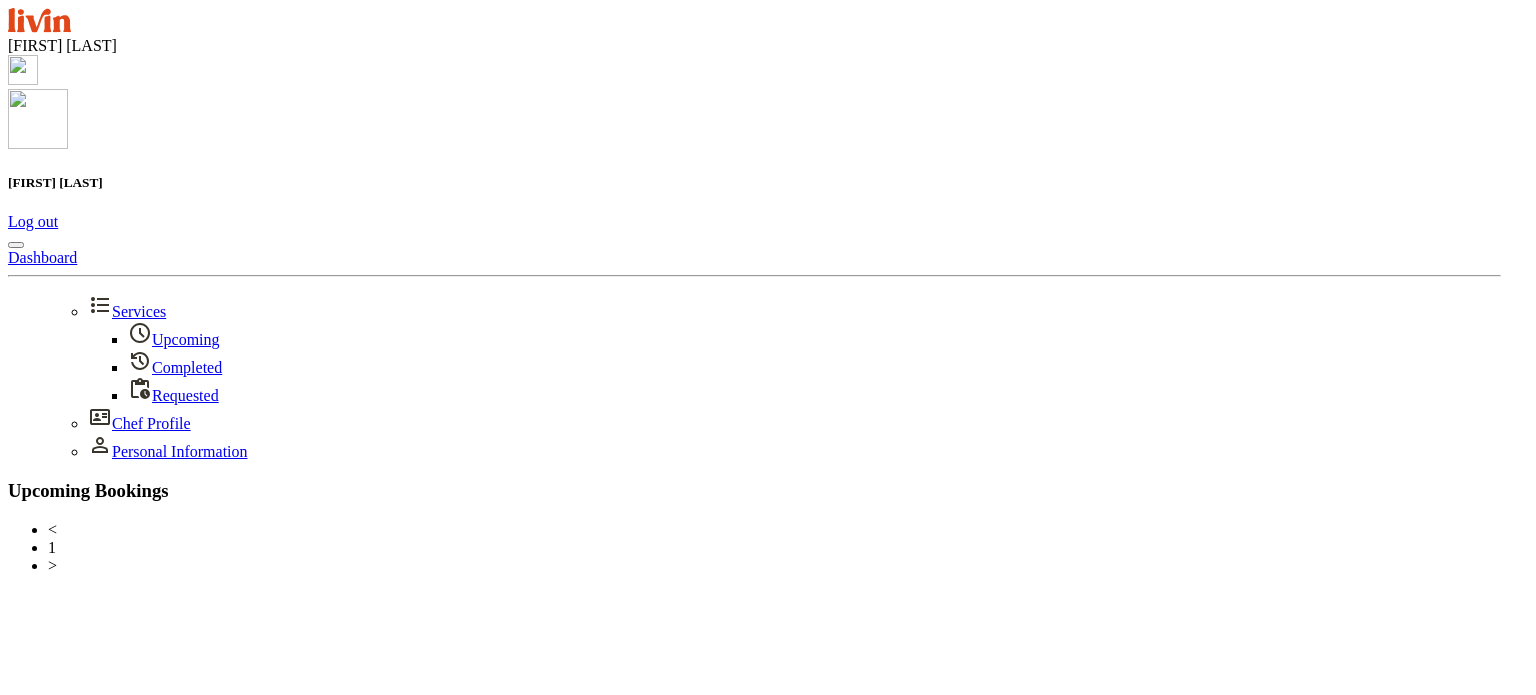 click on "Completed" at bounding box center (175, 367) 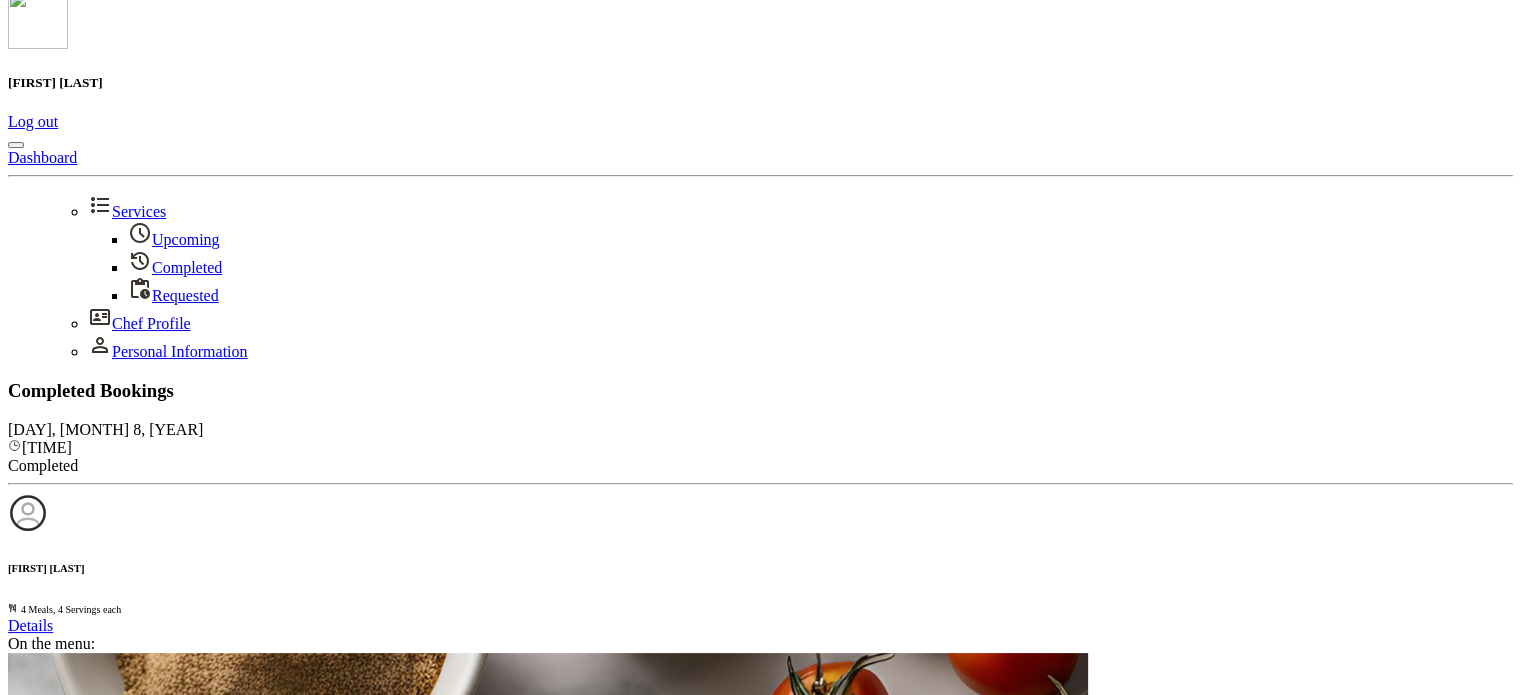 scroll, scrollTop: 0, scrollLeft: 0, axis: both 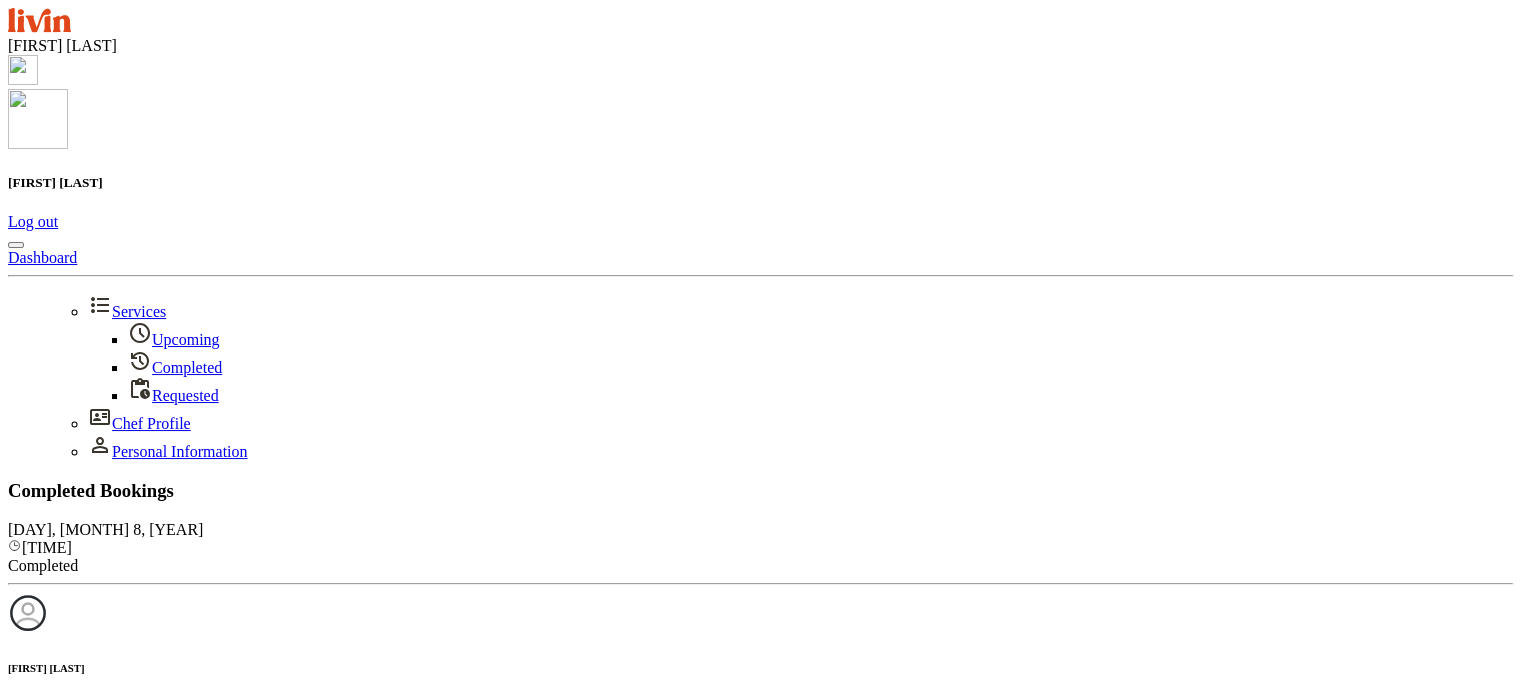 click at bounding box center (23, 70) 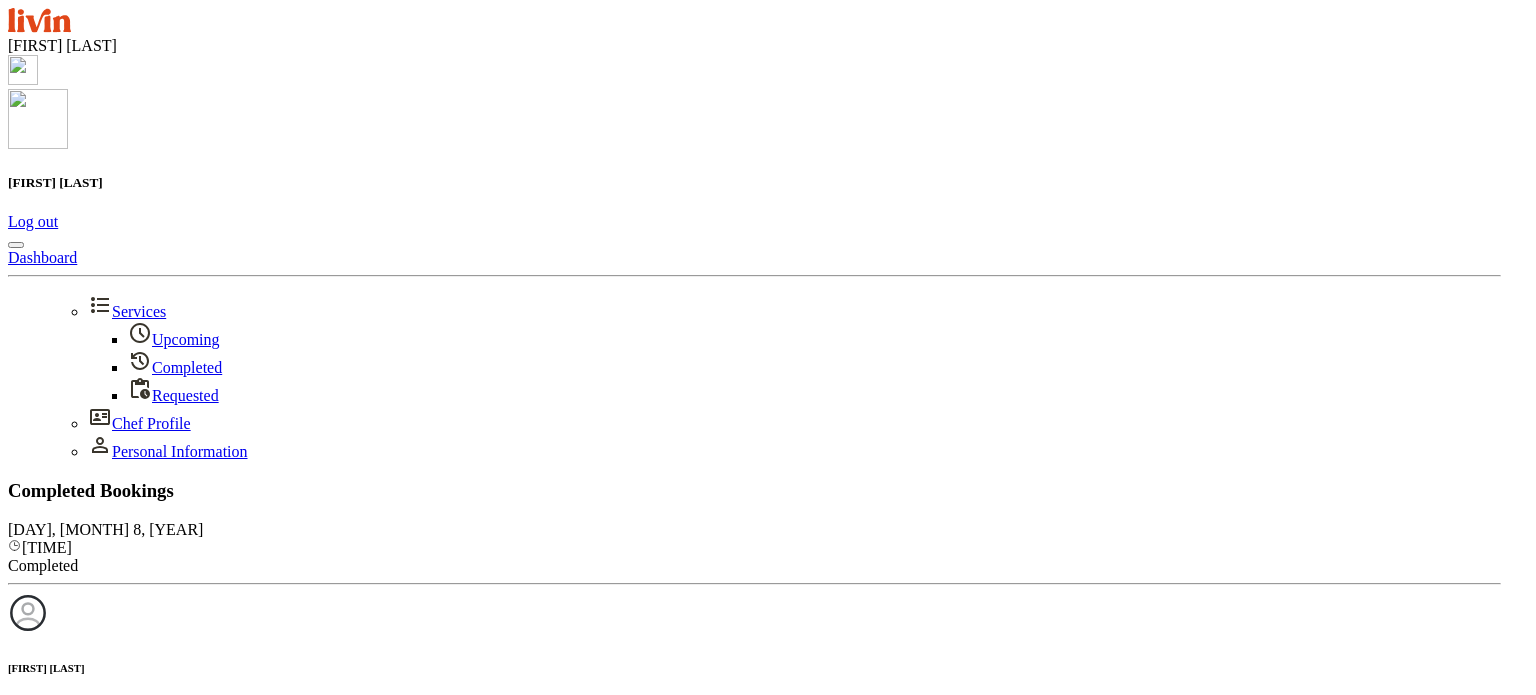 click at bounding box center [16, 245] 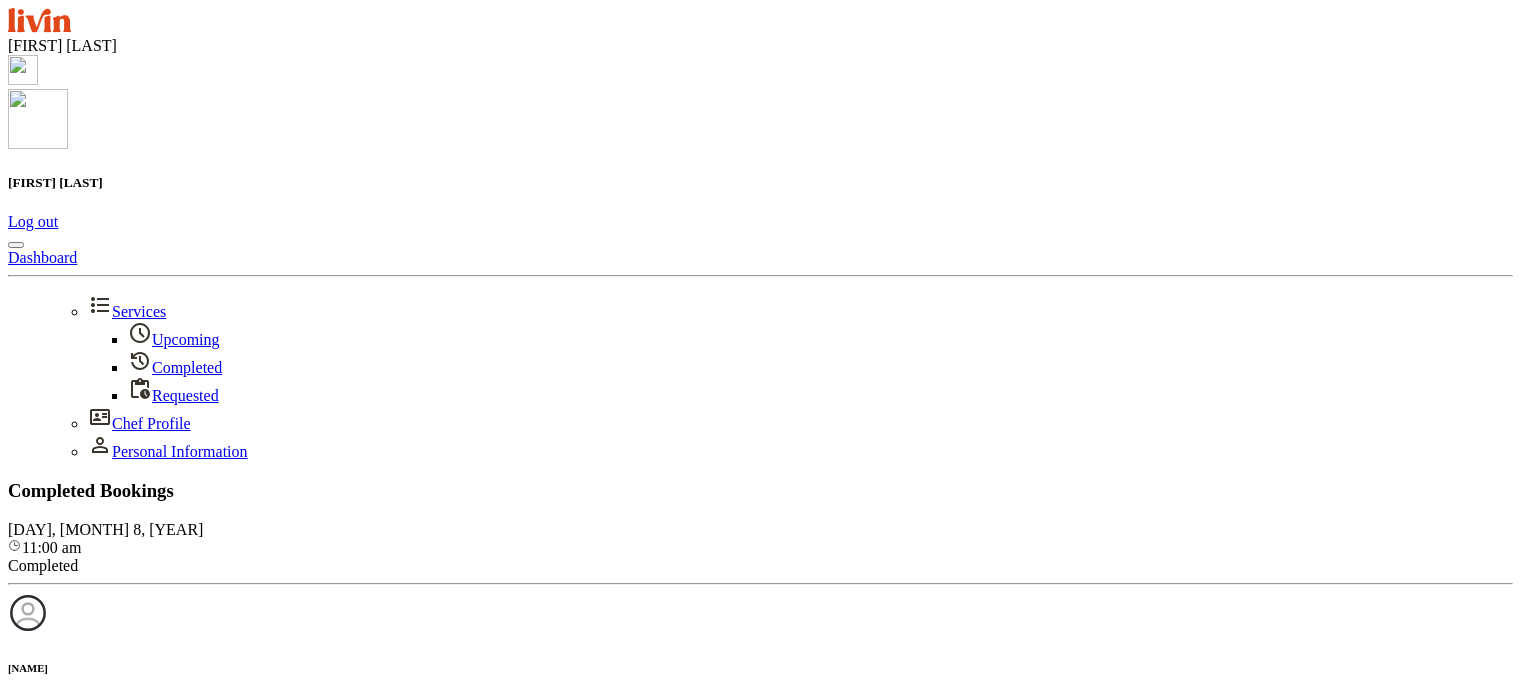 scroll, scrollTop: 0, scrollLeft: 0, axis: both 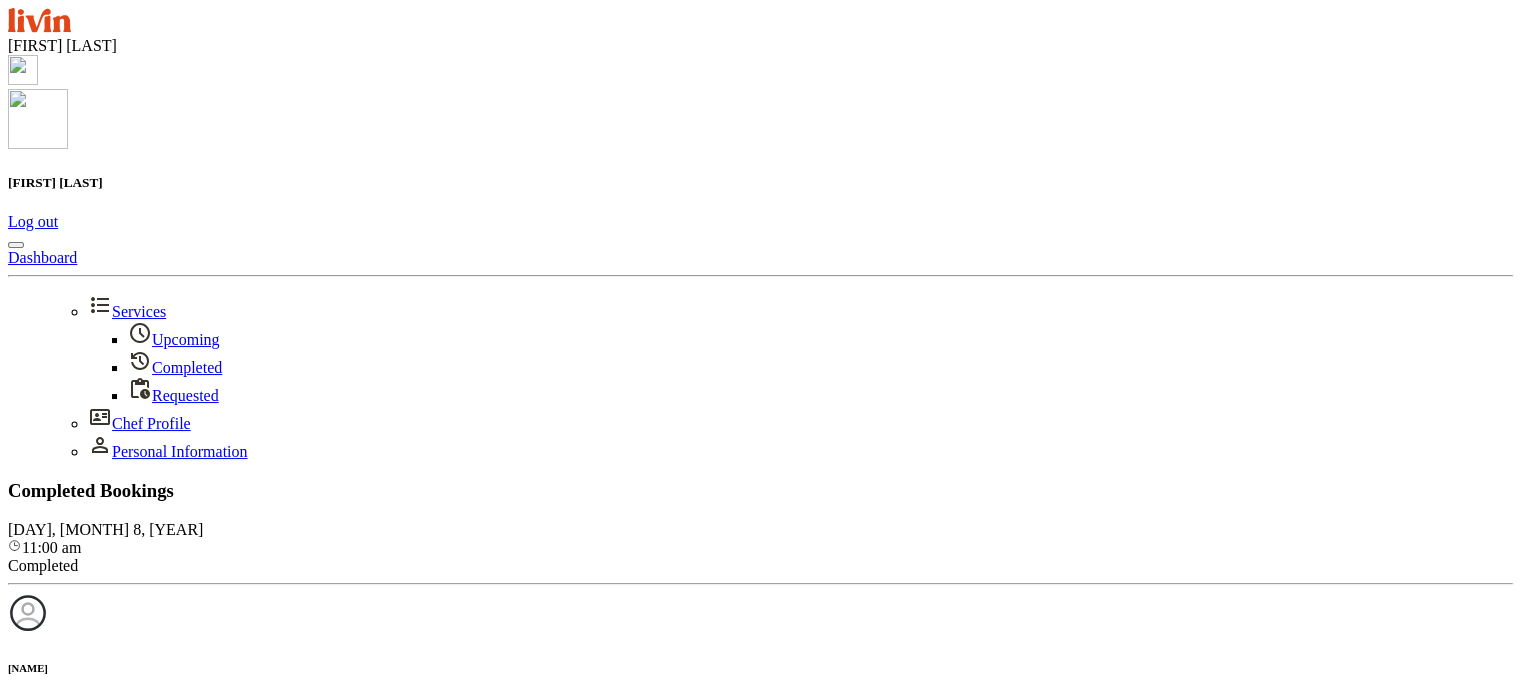 click on "Details" at bounding box center [30, 725] 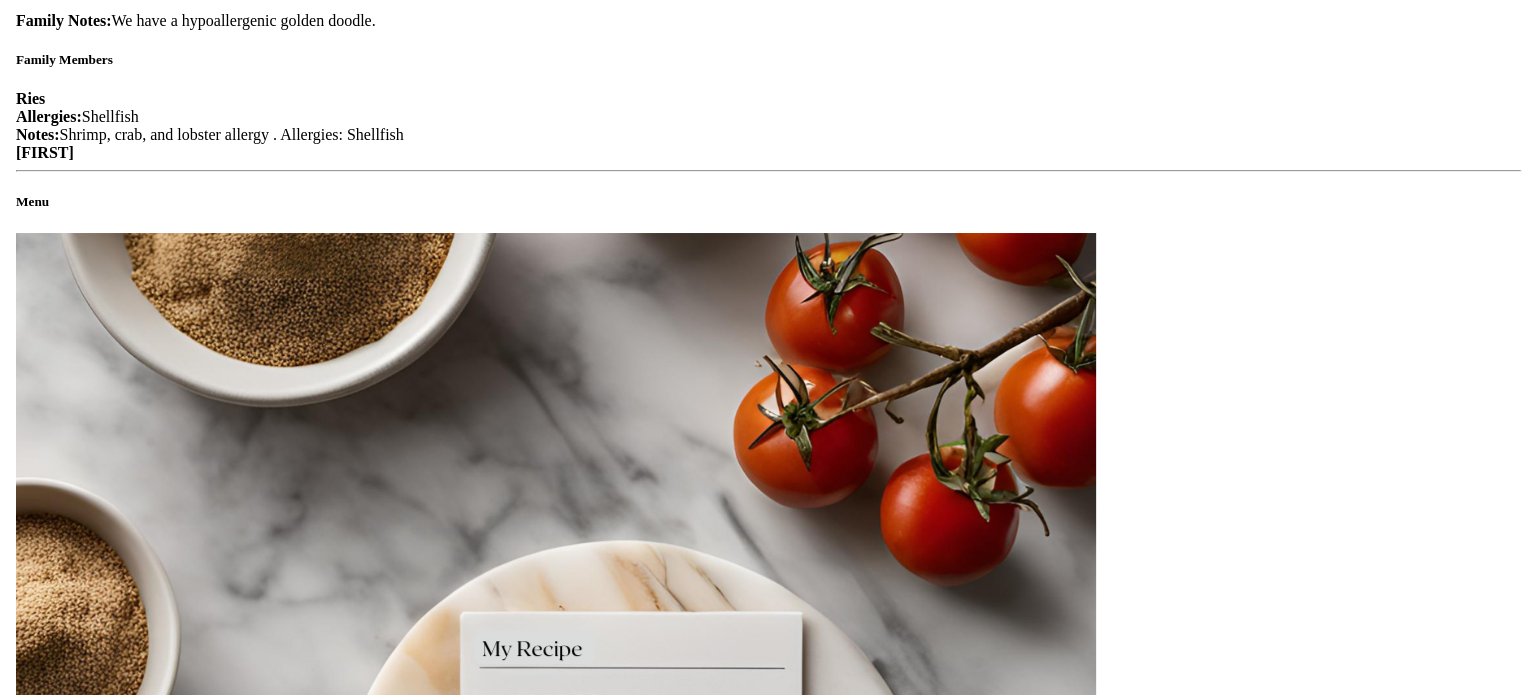 scroll, scrollTop: 1600, scrollLeft: 0, axis: vertical 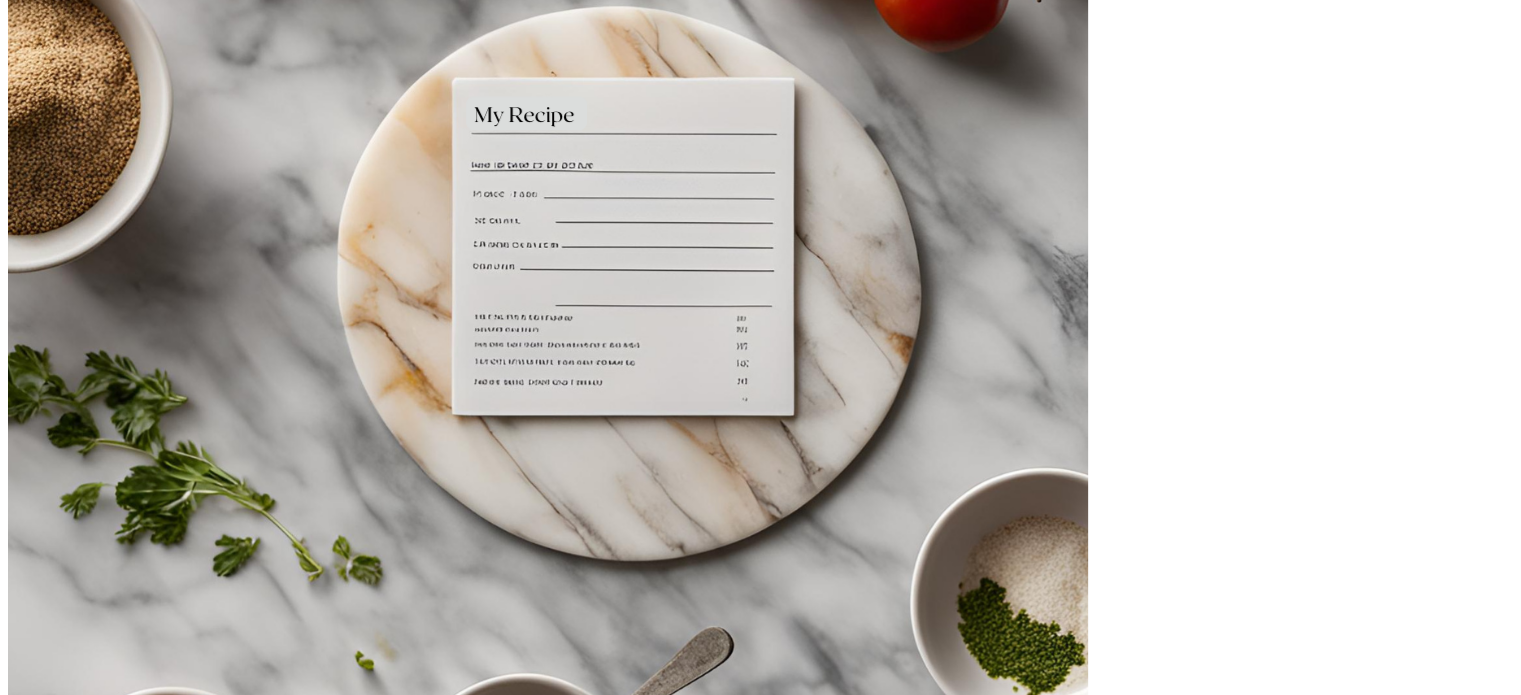 click on "Steak or Chicken Fajitas with Cilantro Lime Brown Rice" at bounding box center [760, 3336] 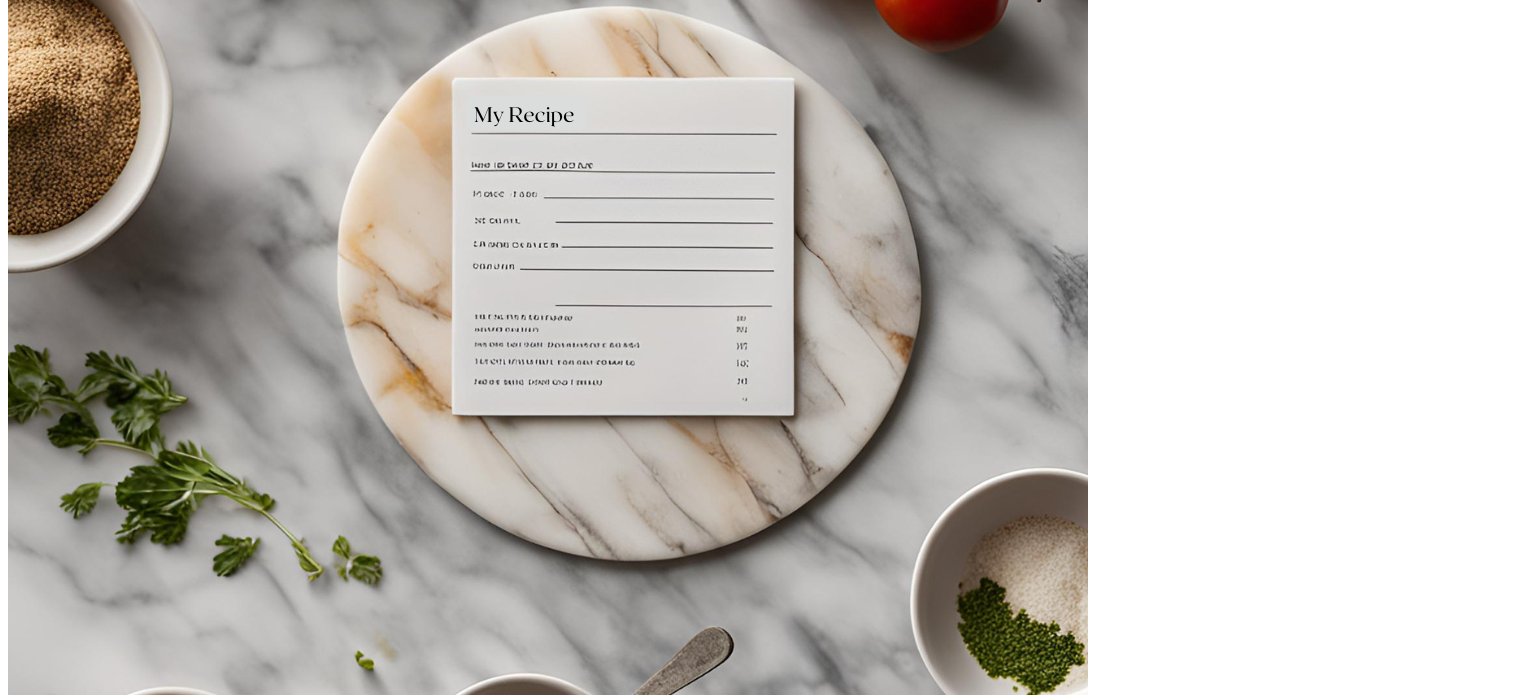 scroll, scrollTop: 2200, scrollLeft: 0, axis: vertical 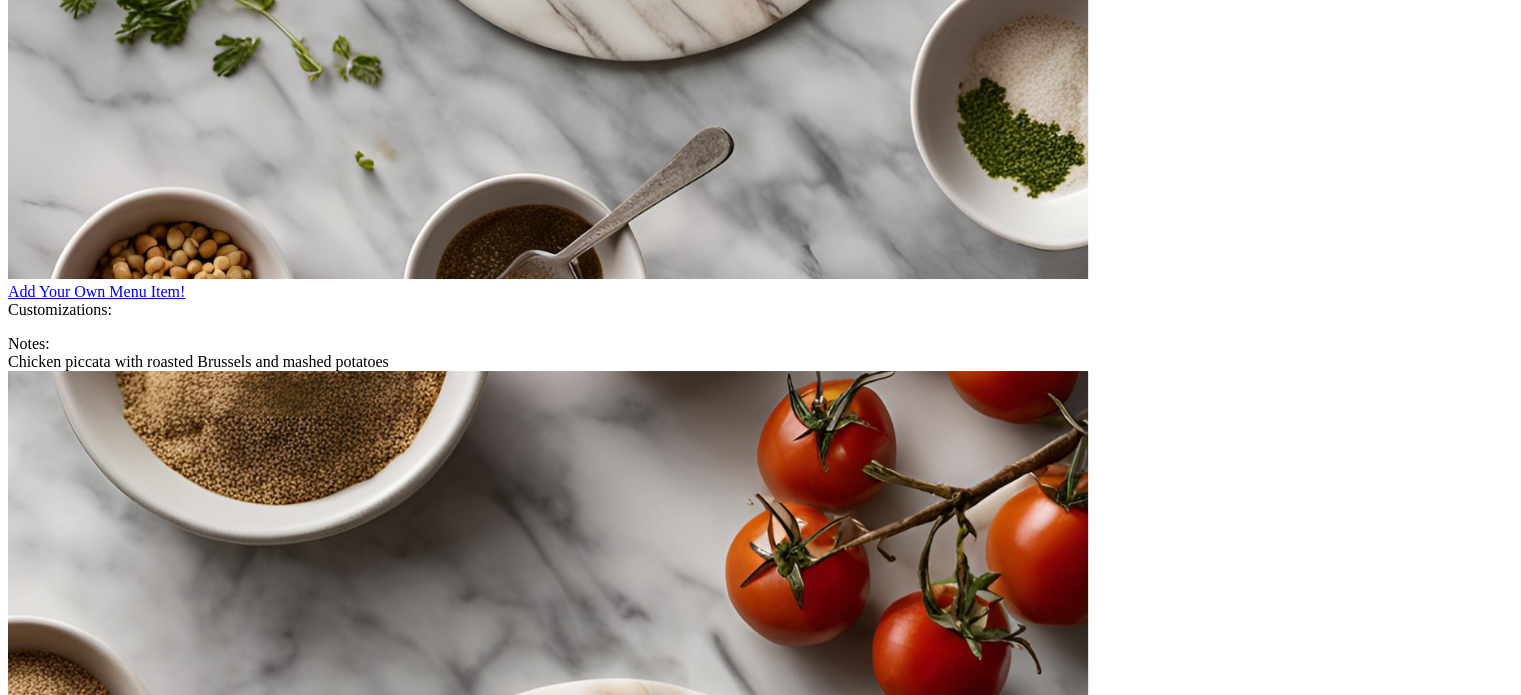 click on "Homemade Chicken Nuggets with Potato Wedges and Steamed Broccoli" at bounding box center [760, 4024] 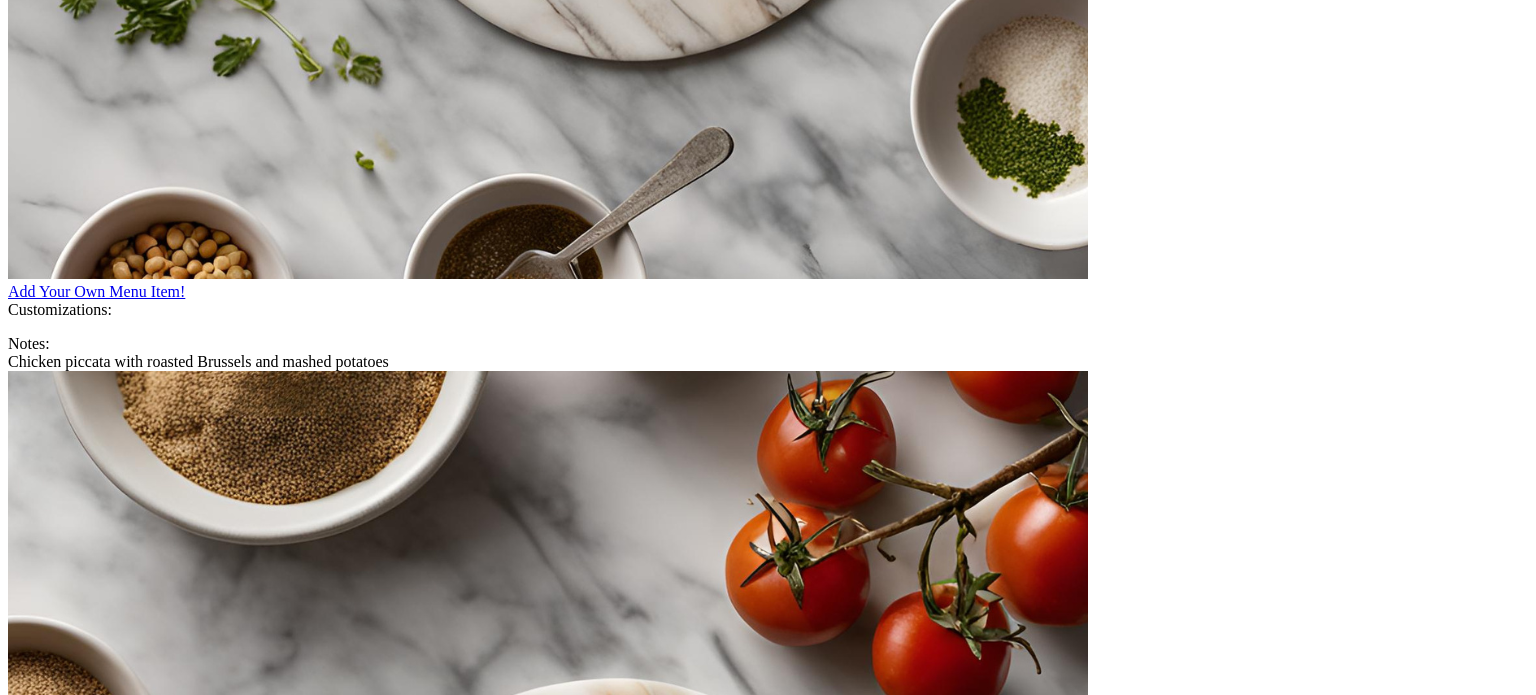 scroll, scrollTop: 1561, scrollLeft: 0, axis: vertical 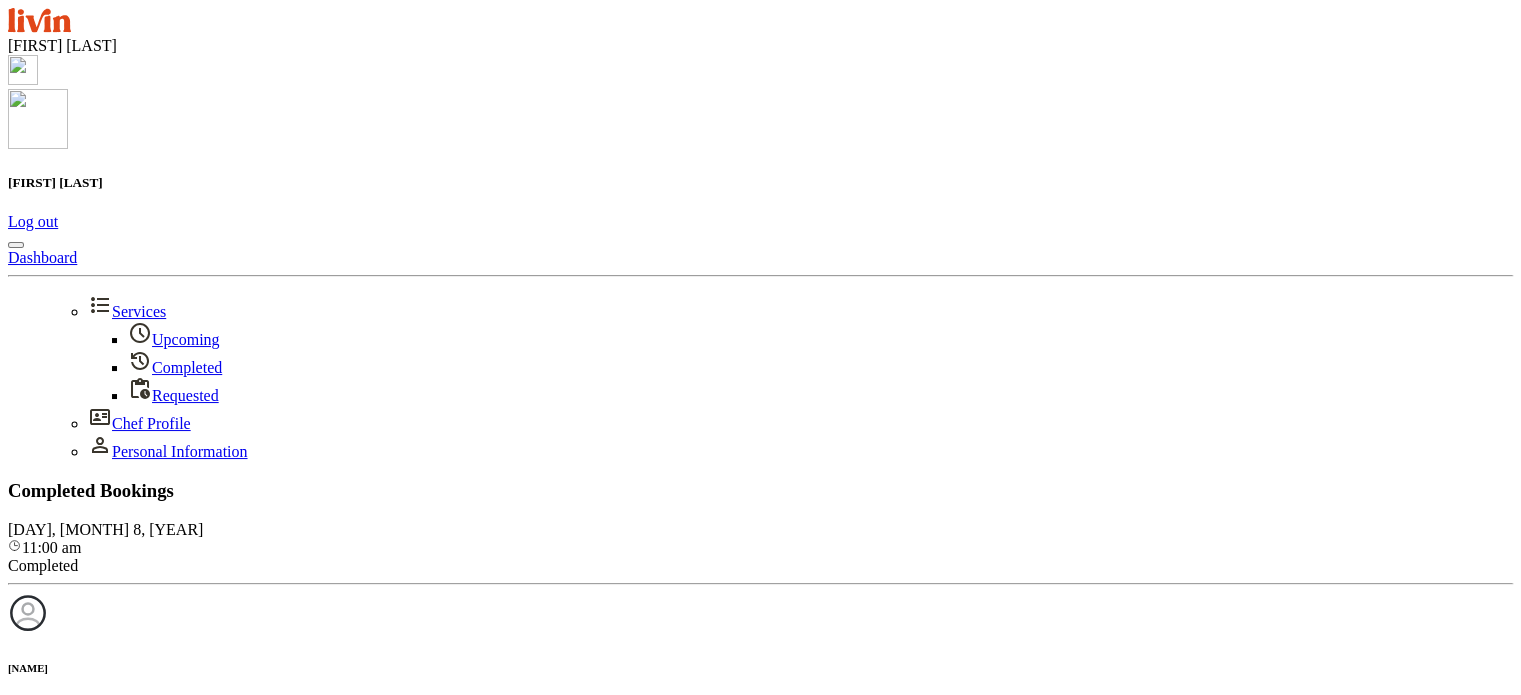 click on "Details" at bounding box center [30, 725] 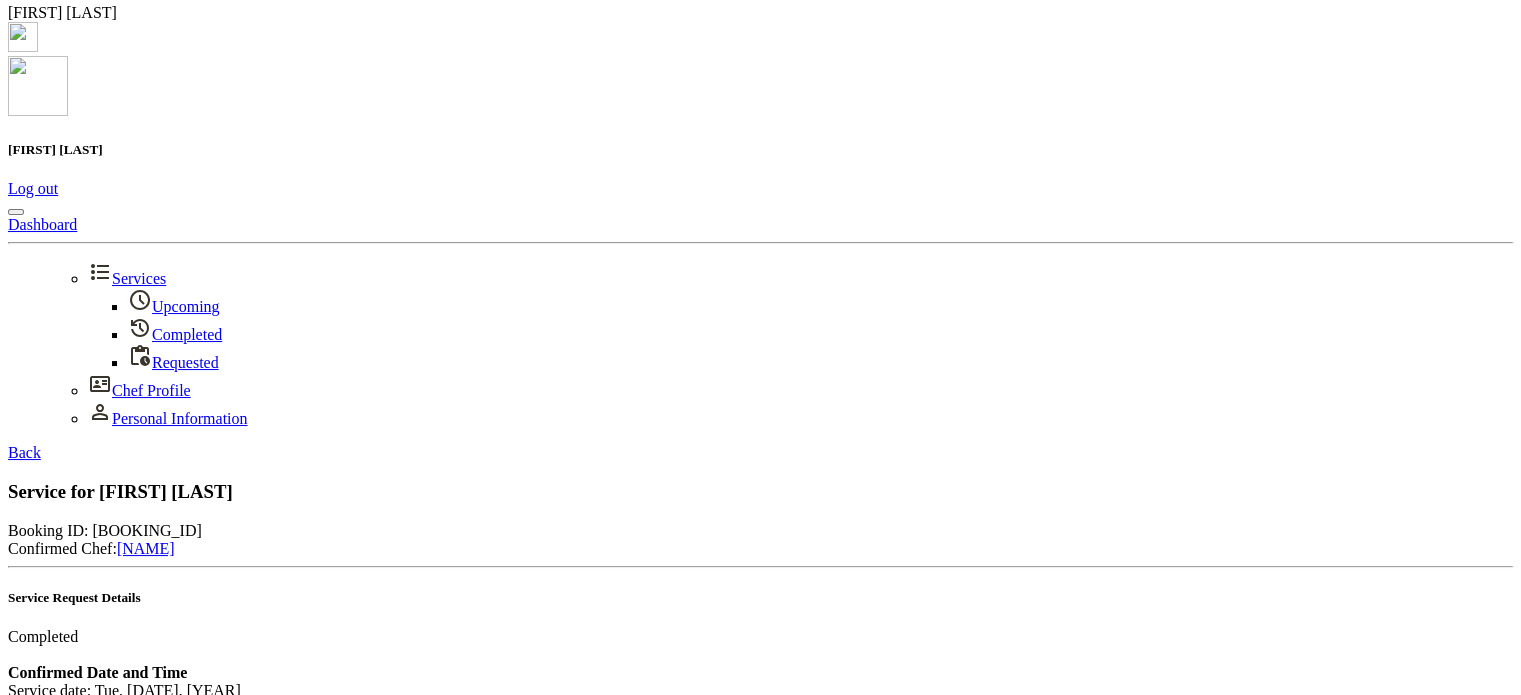 scroll, scrollTop: 0, scrollLeft: 0, axis: both 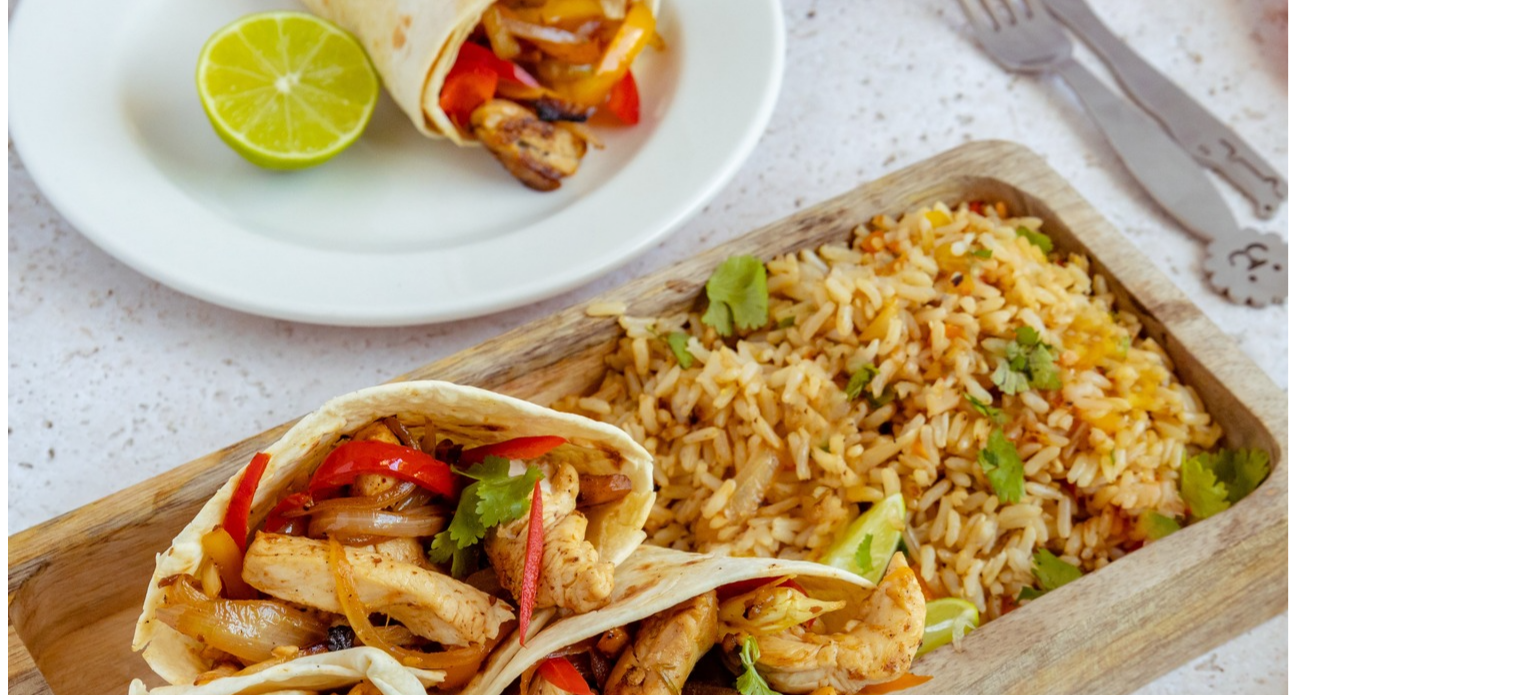 drag, startPoint x: 1009, startPoint y: 113, endPoint x: 505, endPoint y: 138, distance: 504.61966 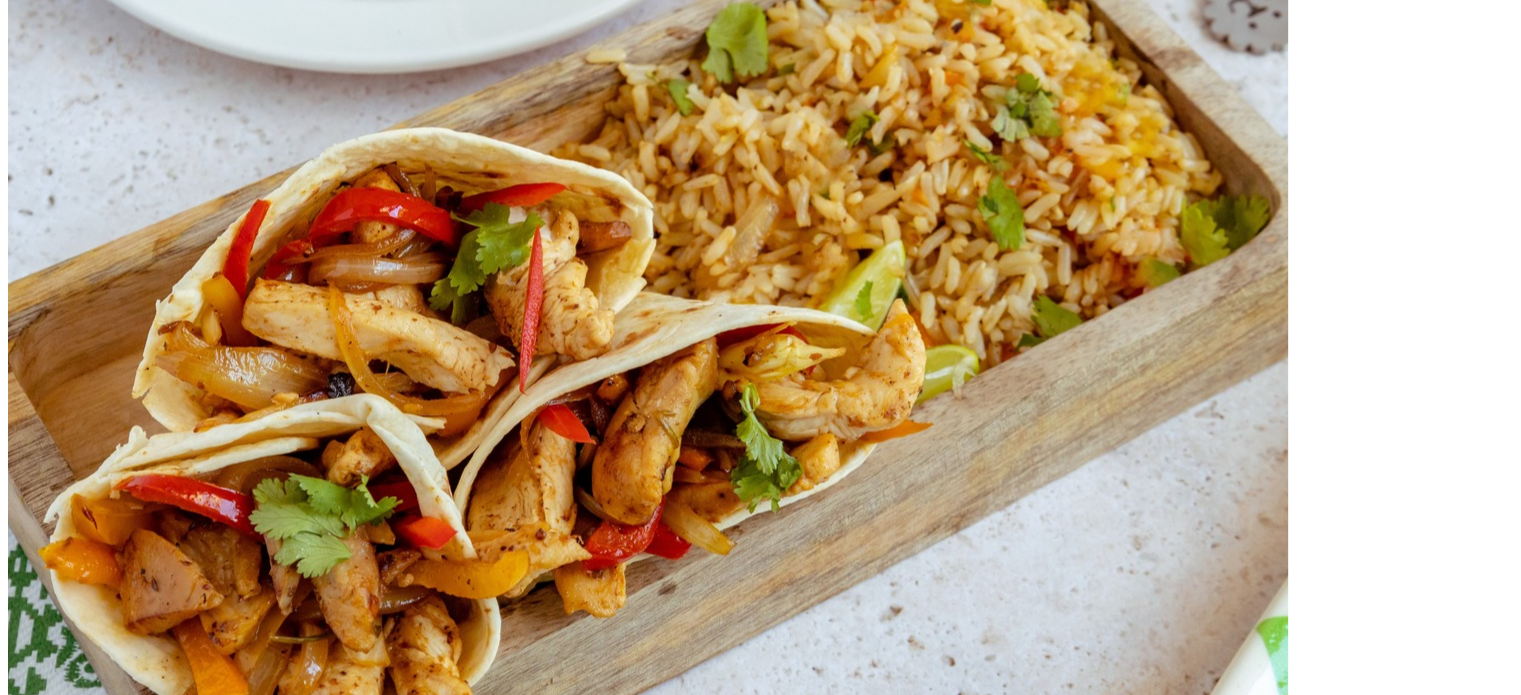 scroll, scrollTop: 3600, scrollLeft: 0, axis: vertical 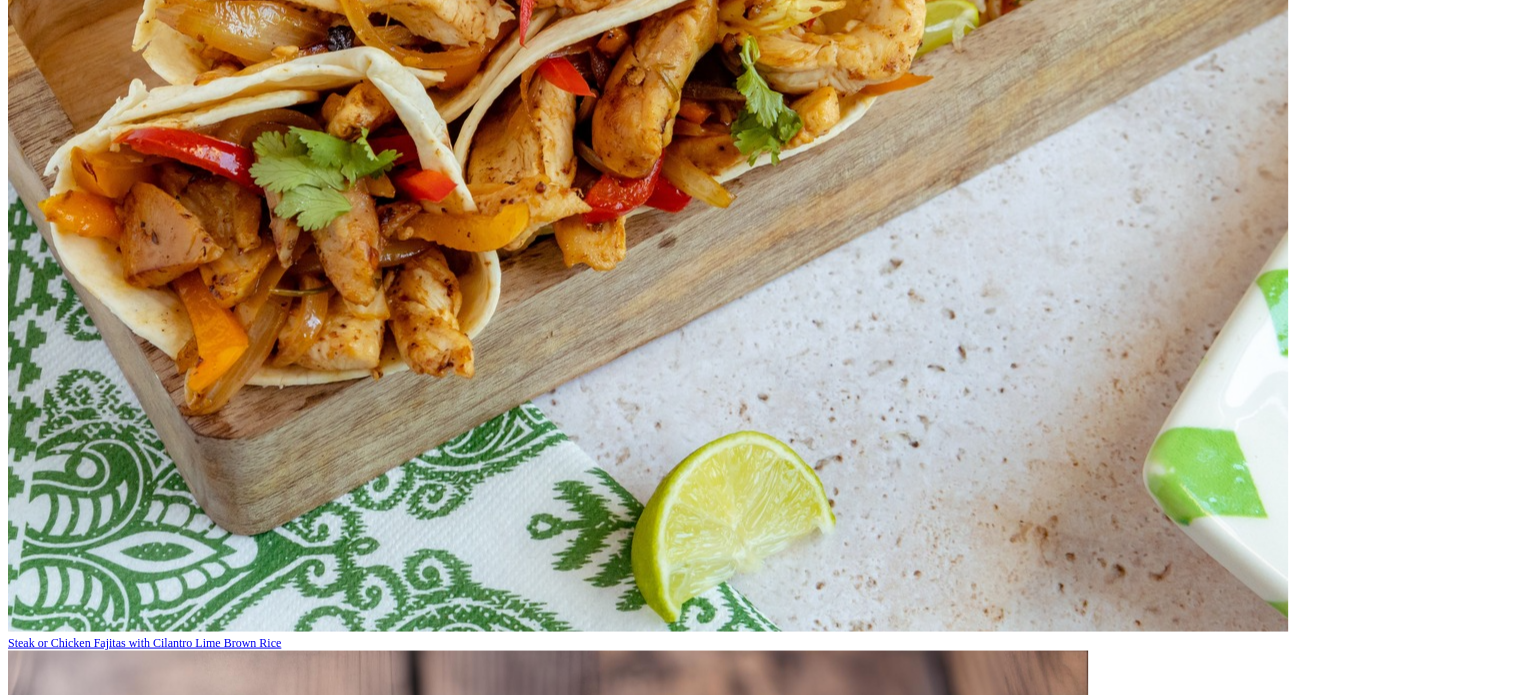 drag, startPoint x: 974, startPoint y: 162, endPoint x: 442, endPoint y: 191, distance: 532.78986 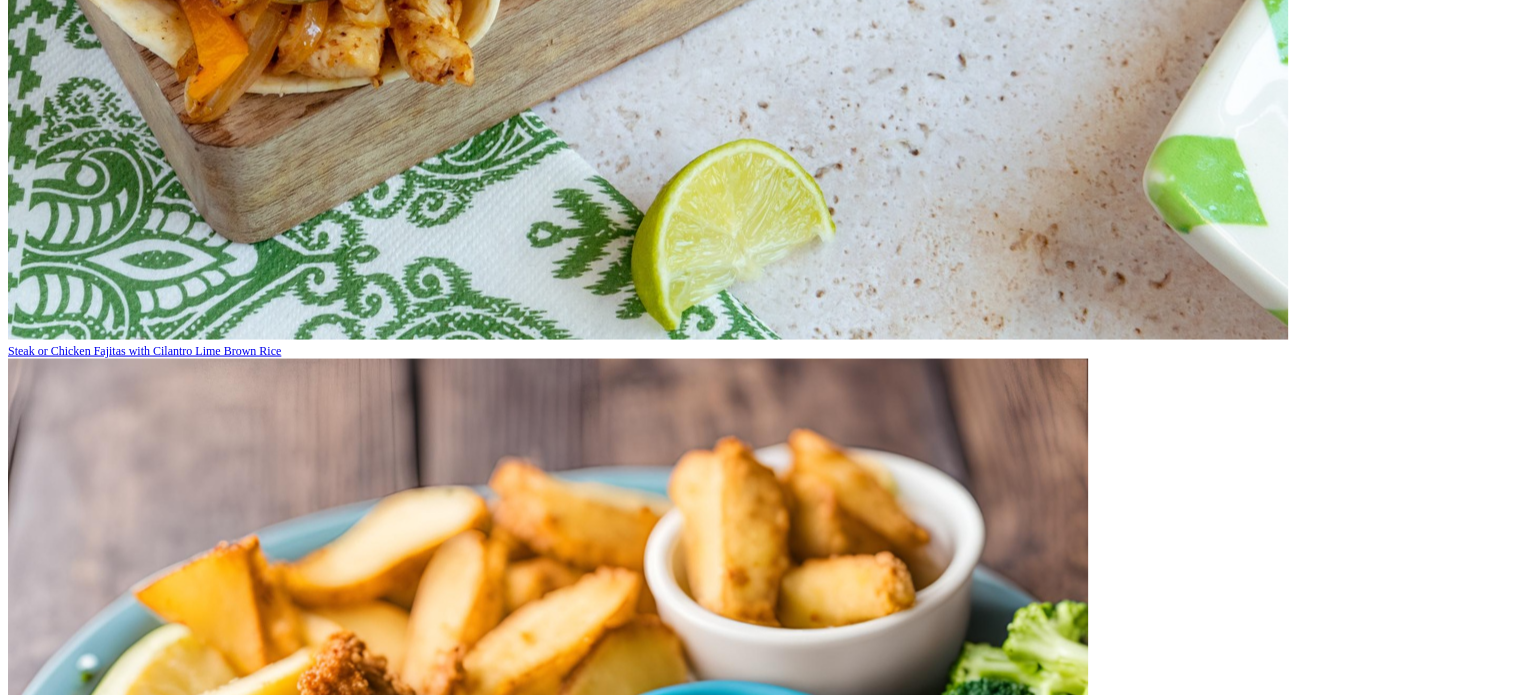 scroll, scrollTop: 4200, scrollLeft: 0, axis: vertical 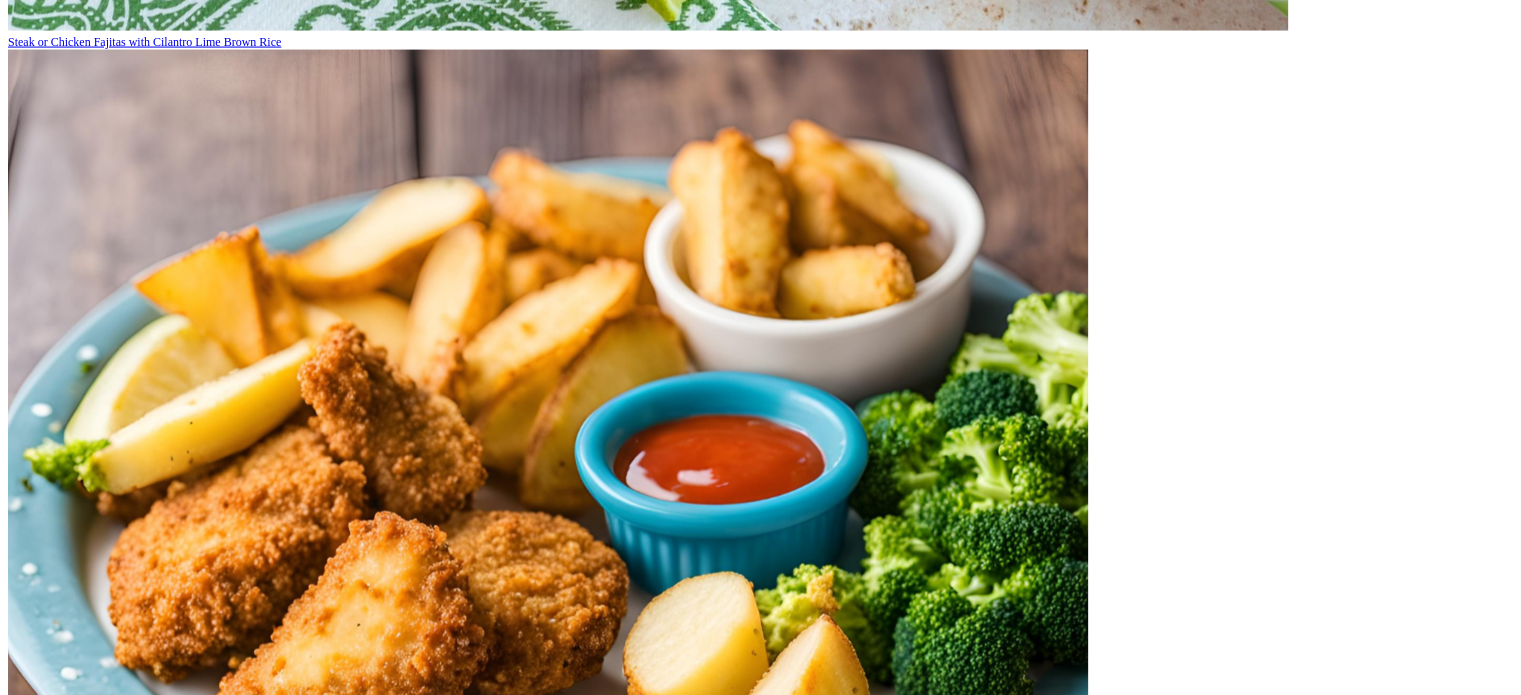 drag, startPoint x: 1003, startPoint y: 201, endPoint x: 566, endPoint y: 223, distance: 437.55344 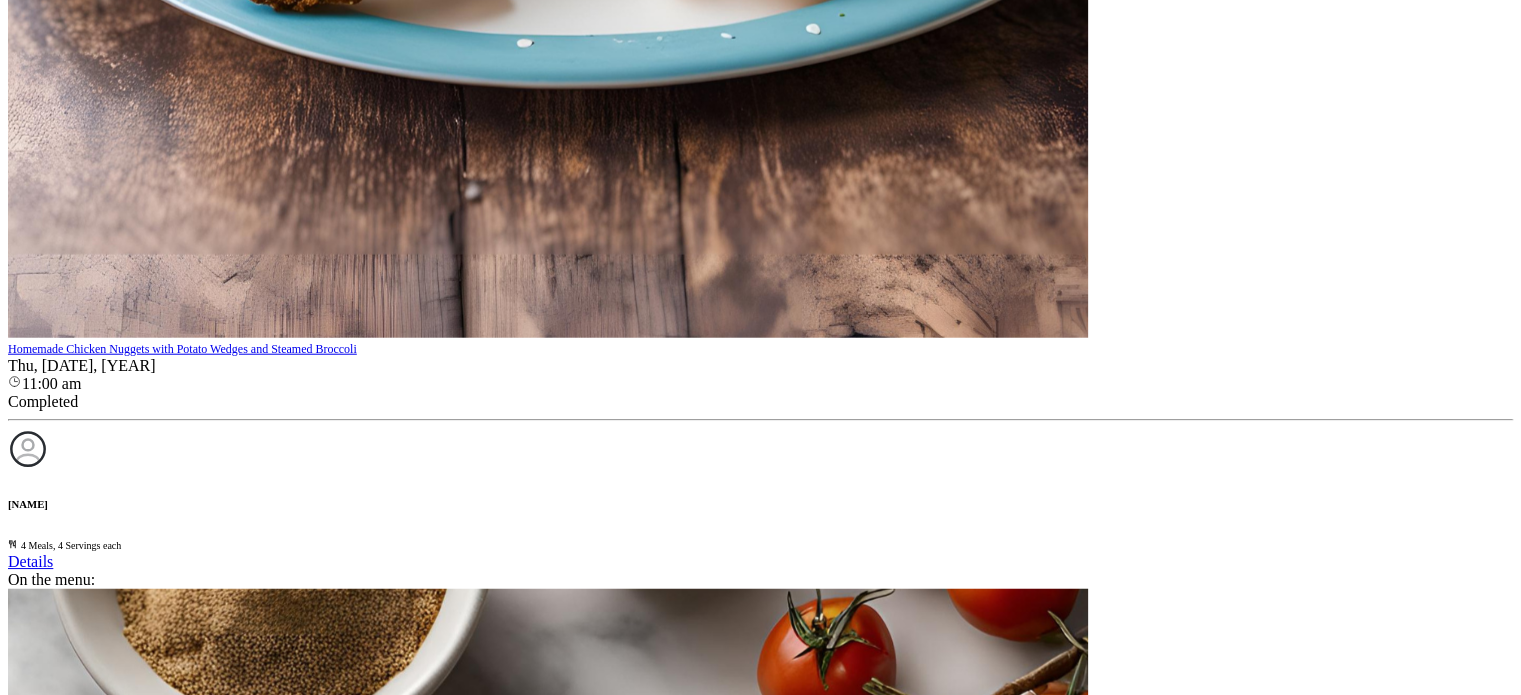 scroll, scrollTop: 5000, scrollLeft: 0, axis: vertical 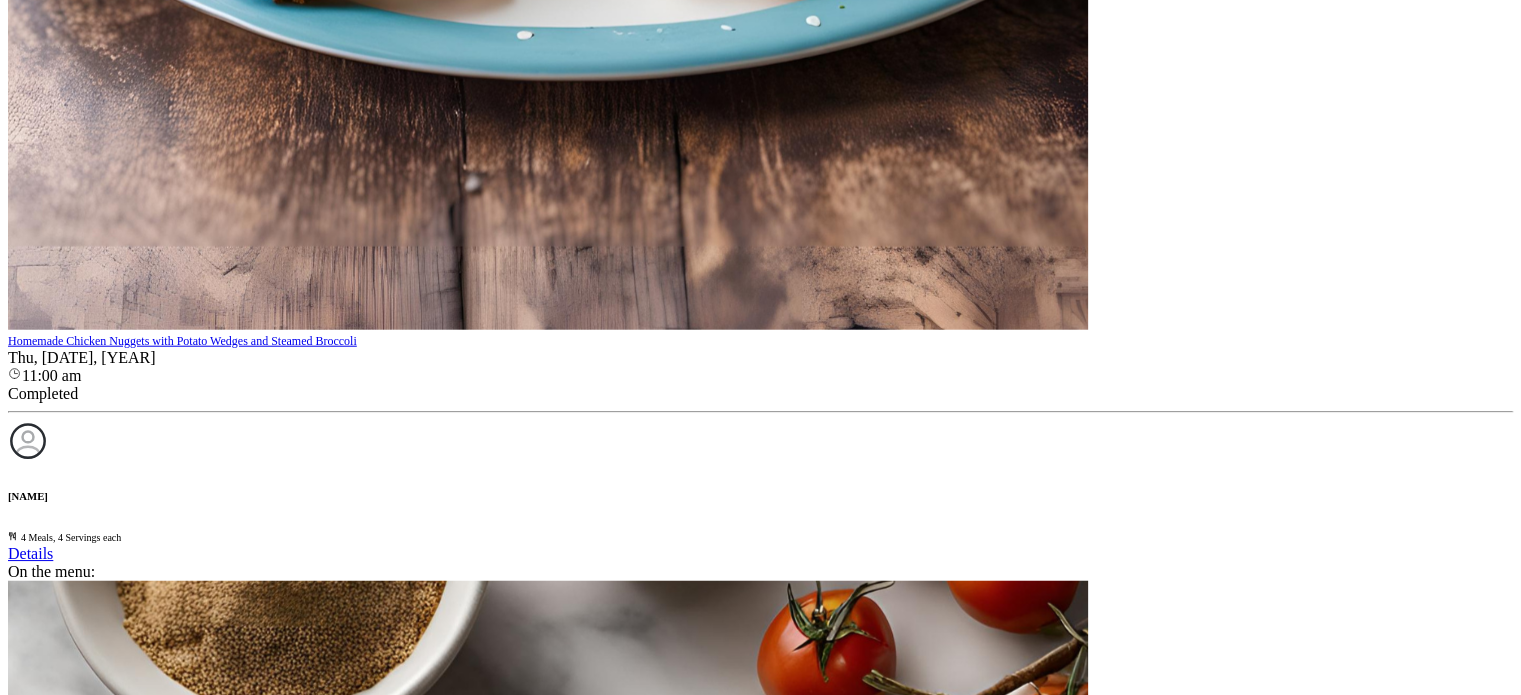 drag, startPoint x: 884, startPoint y: 177, endPoint x: 315, endPoint y: 208, distance: 569.8438 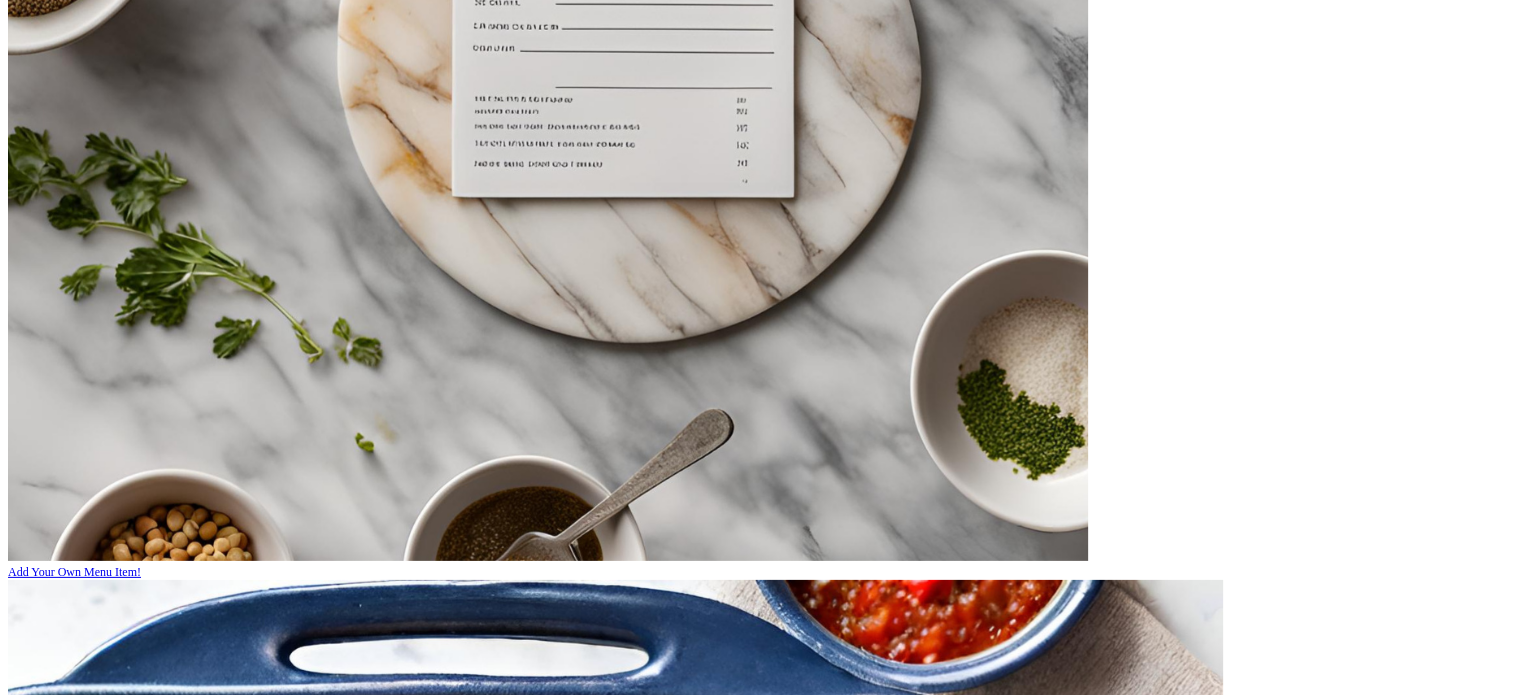 scroll, scrollTop: 6200, scrollLeft: 0, axis: vertical 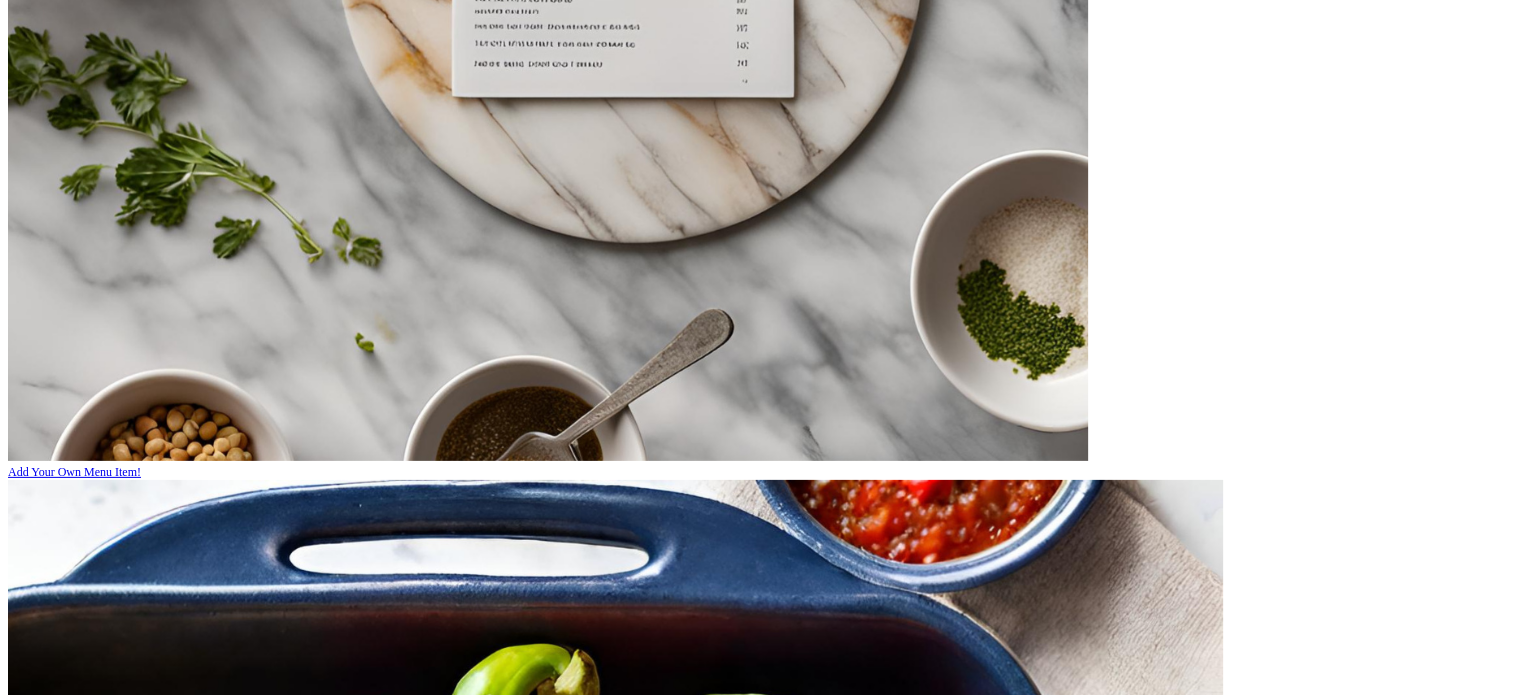 drag, startPoint x: 996, startPoint y: 237, endPoint x: 548, endPoint y: 247, distance: 448.1116 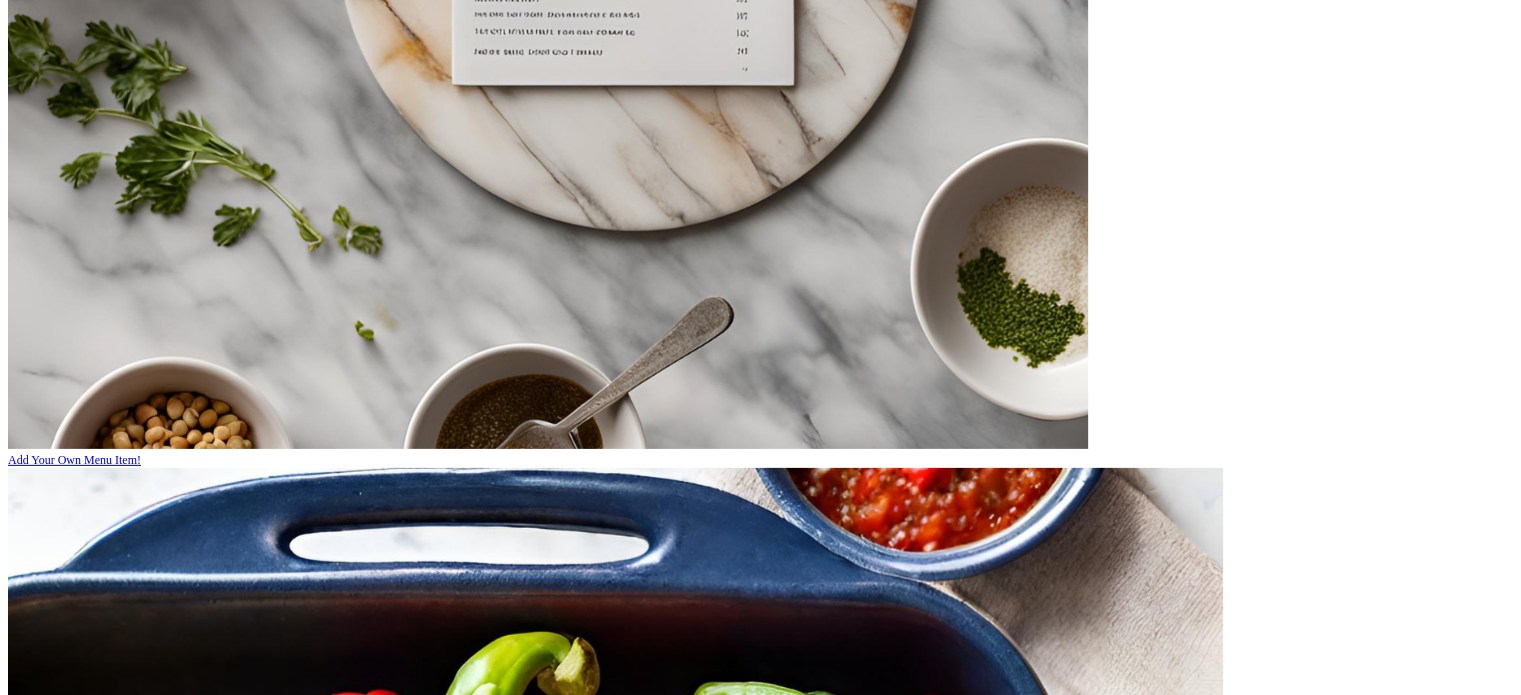 scroll, scrollTop: 6216, scrollLeft: 0, axis: vertical 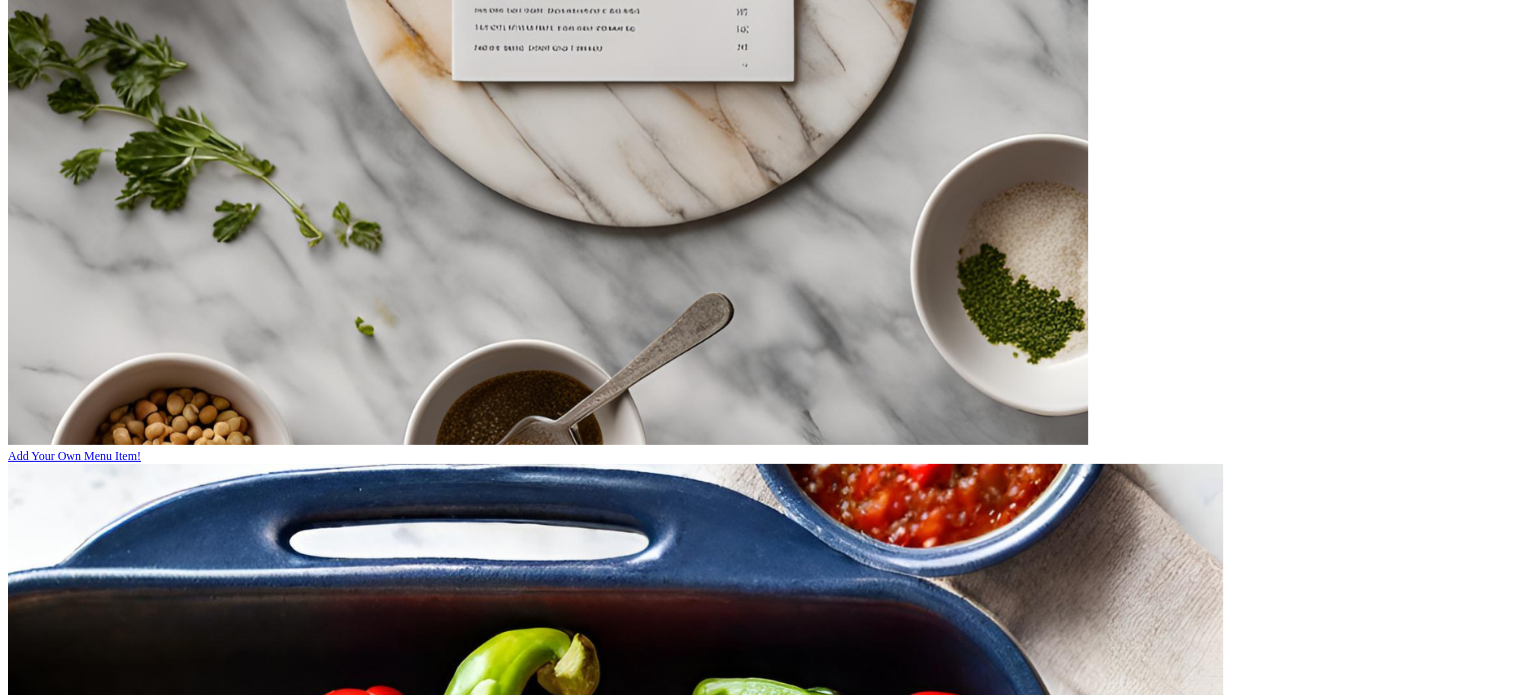click on "2" at bounding box center (52, 39336) 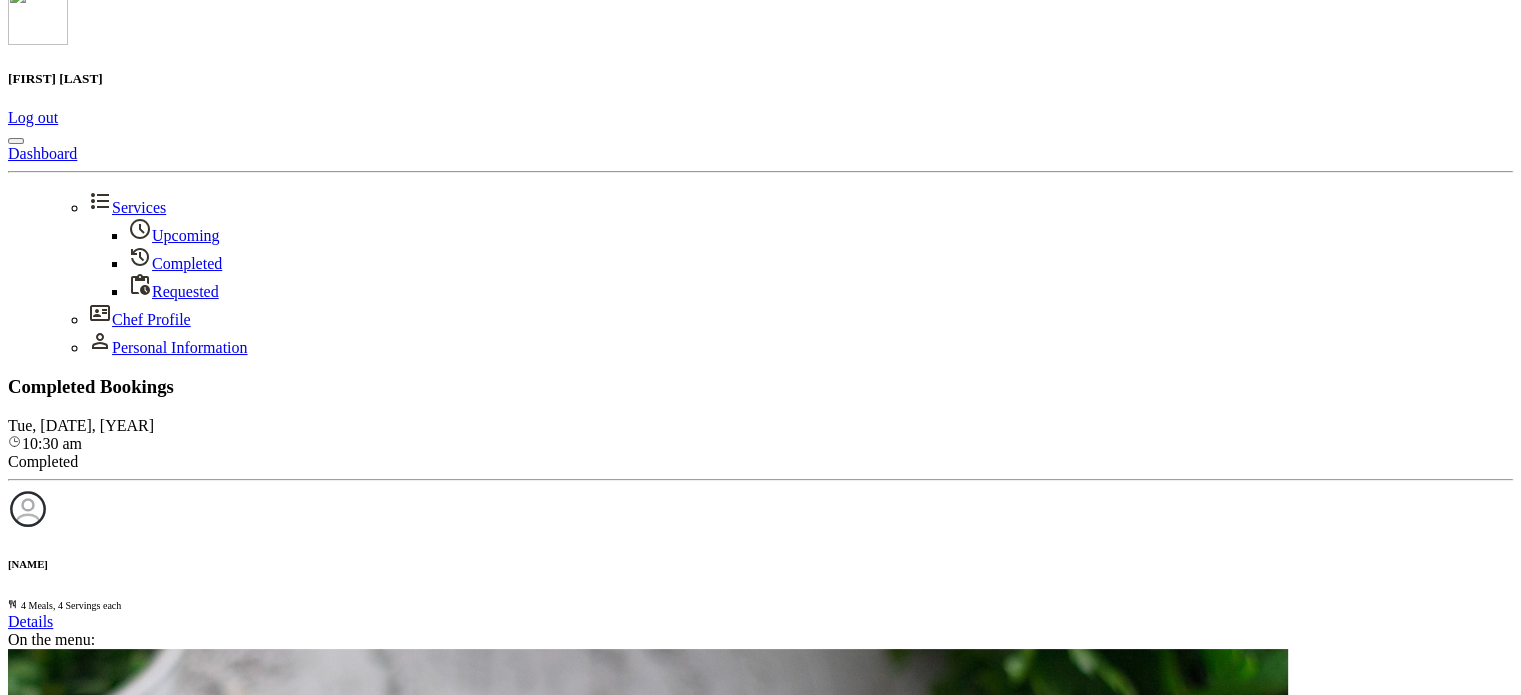 scroll, scrollTop: 0, scrollLeft: 0, axis: both 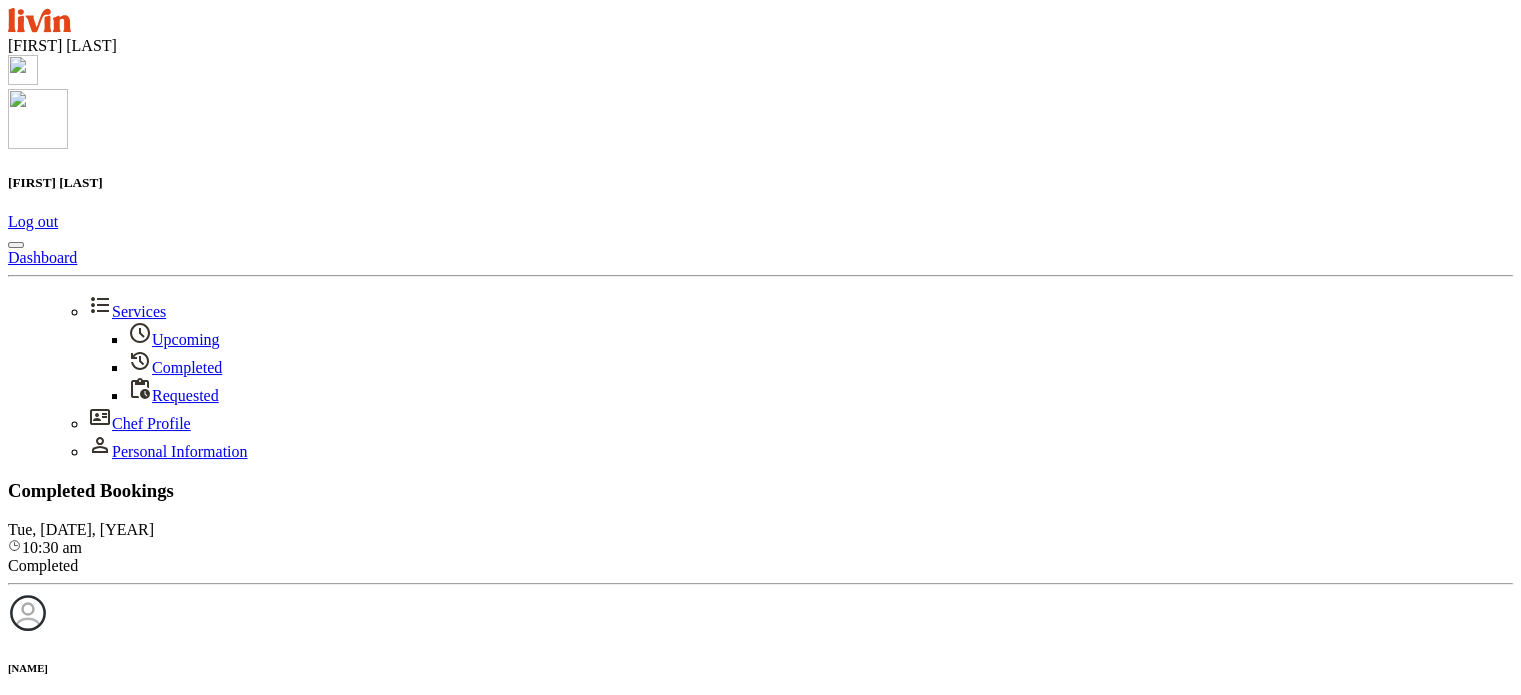 drag, startPoint x: 1115, startPoint y: 415, endPoint x: 634, endPoint y: 416, distance: 481.00104 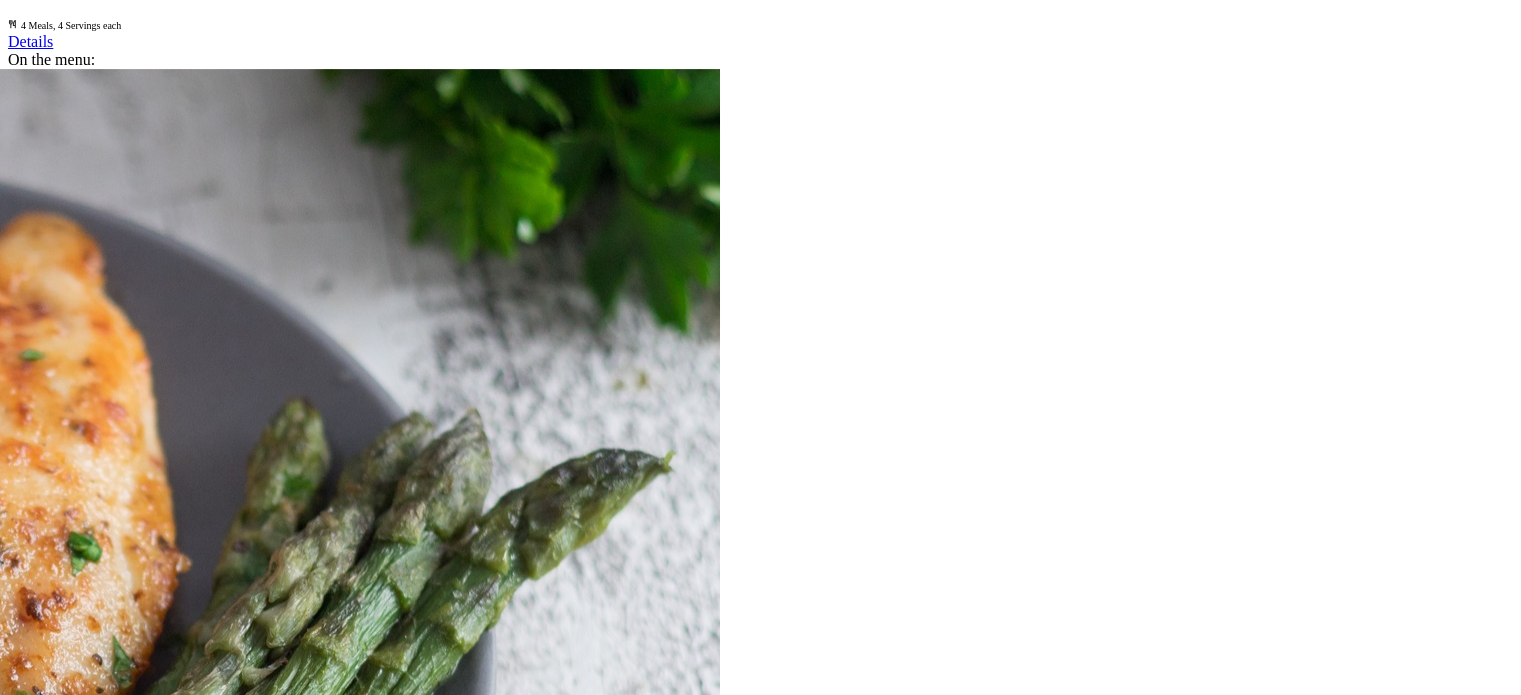 scroll, scrollTop: 700, scrollLeft: 0, axis: vertical 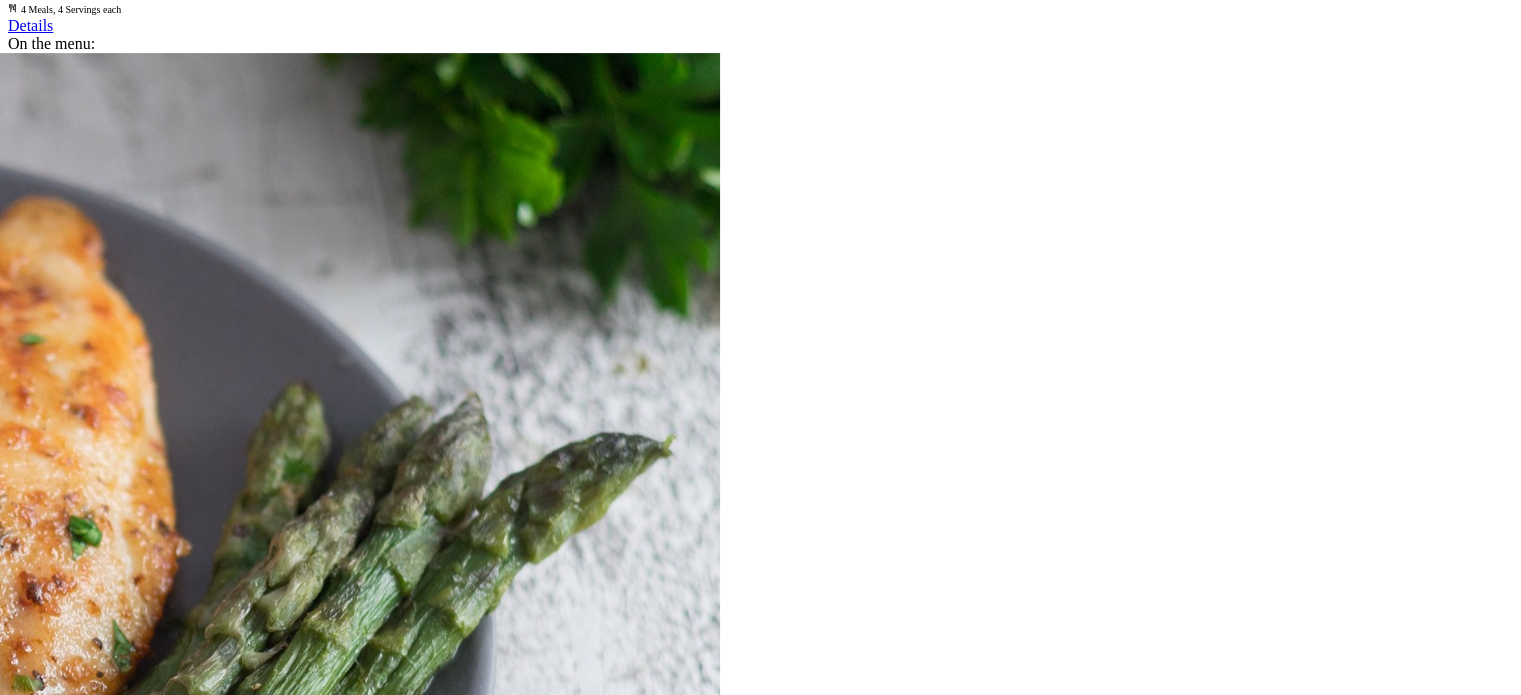 drag, startPoint x: 950, startPoint y: 452, endPoint x: 414, endPoint y: 463, distance: 536.11285 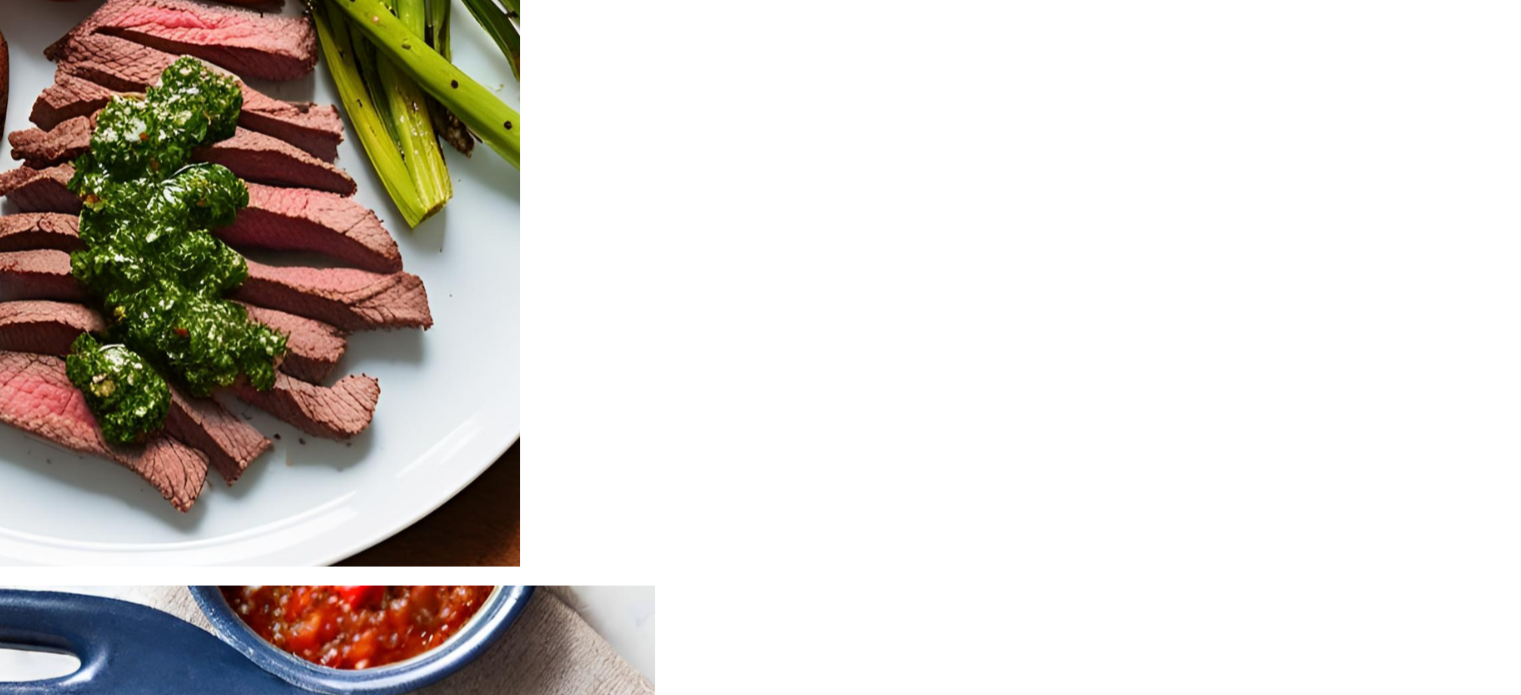 scroll, scrollTop: 3700, scrollLeft: 0, axis: vertical 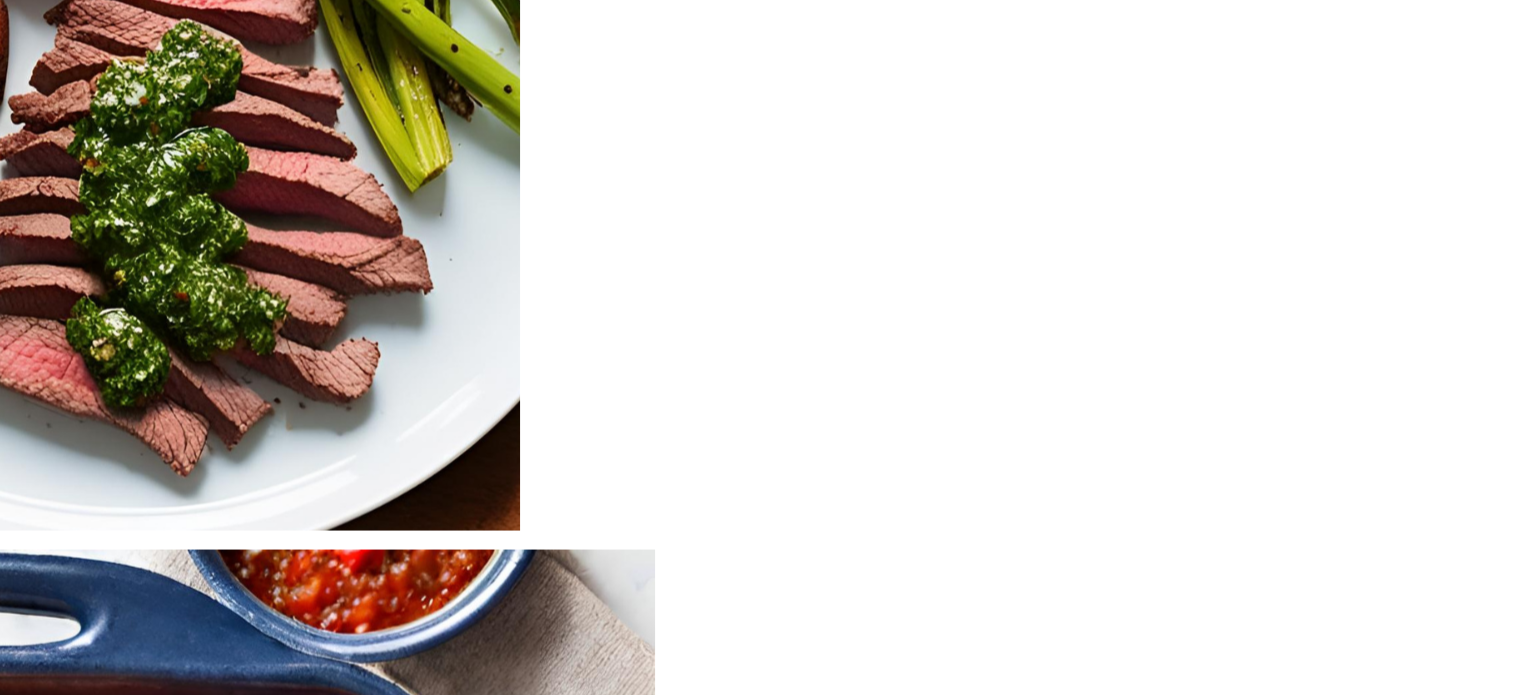 drag, startPoint x: 953, startPoint y: 254, endPoint x: 460, endPoint y: 285, distance: 493.9737 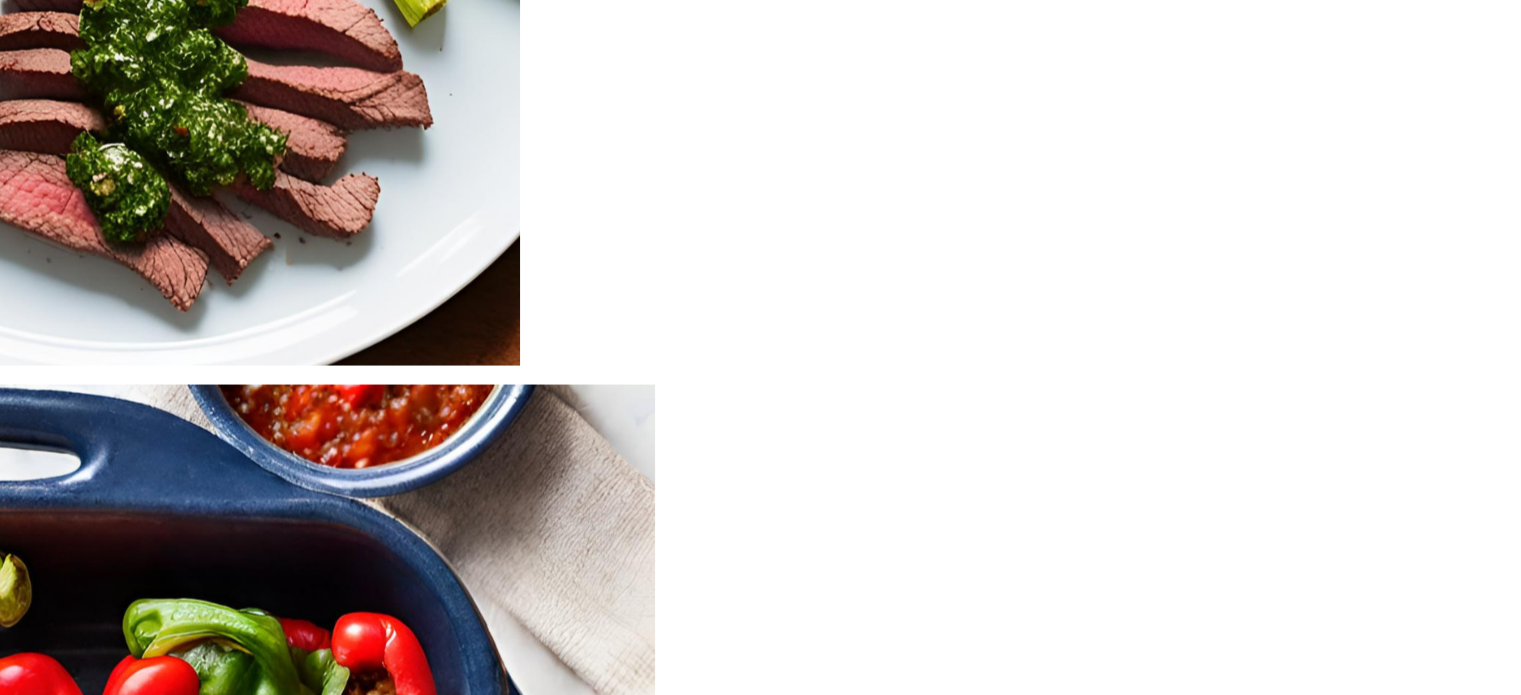 scroll, scrollTop: 4500, scrollLeft: 0, axis: vertical 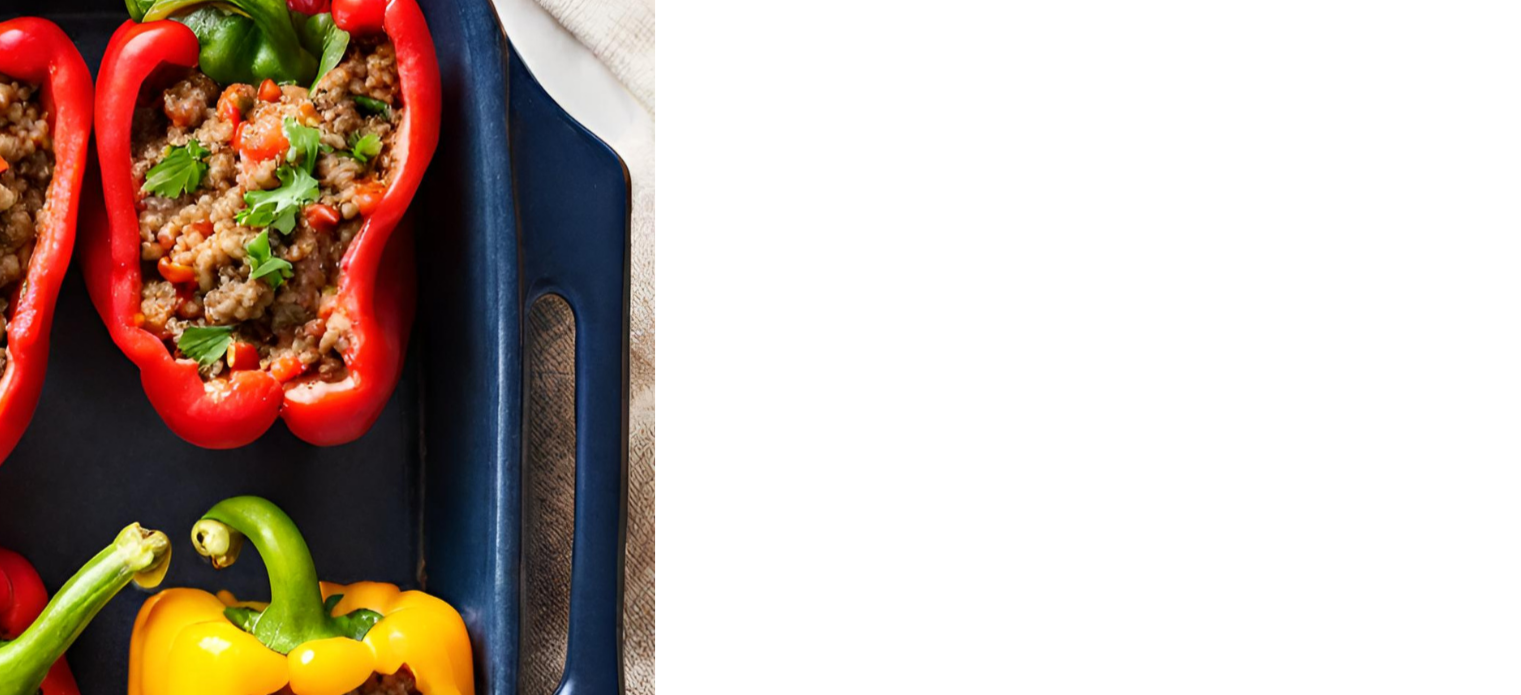 drag, startPoint x: 666, startPoint y: 163, endPoint x: 483, endPoint y: 153, distance: 183.27303 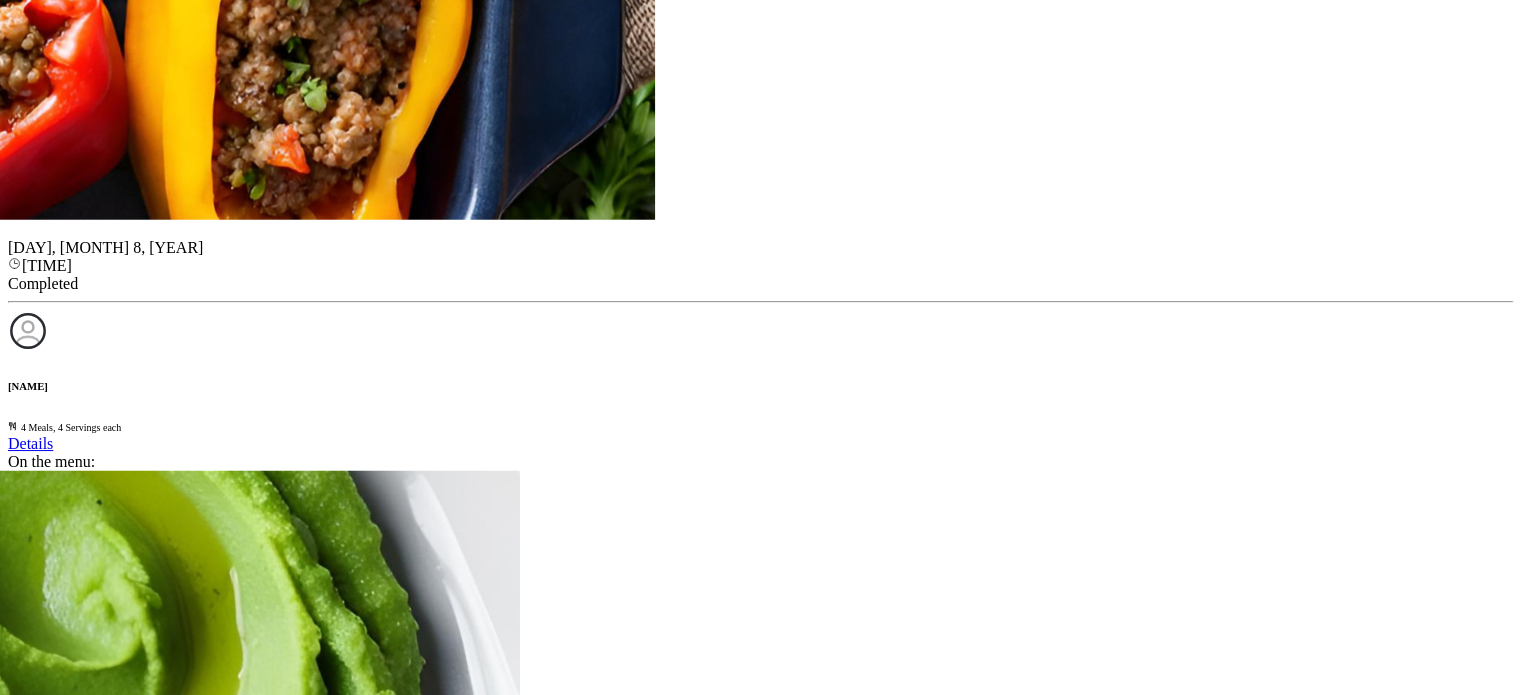 scroll, scrollTop: 5300, scrollLeft: 0, axis: vertical 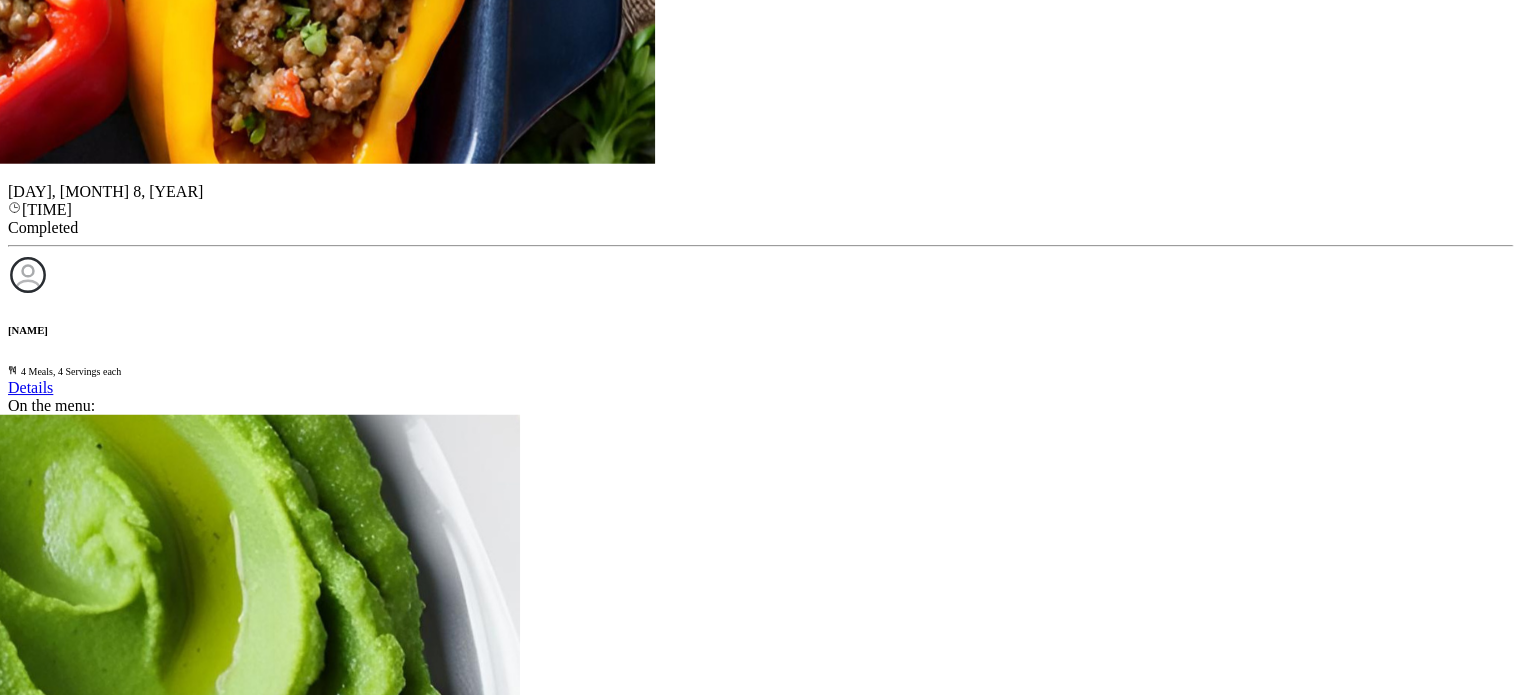 drag, startPoint x: 861, startPoint y: 133, endPoint x: 616, endPoint y: 155, distance: 245.98578 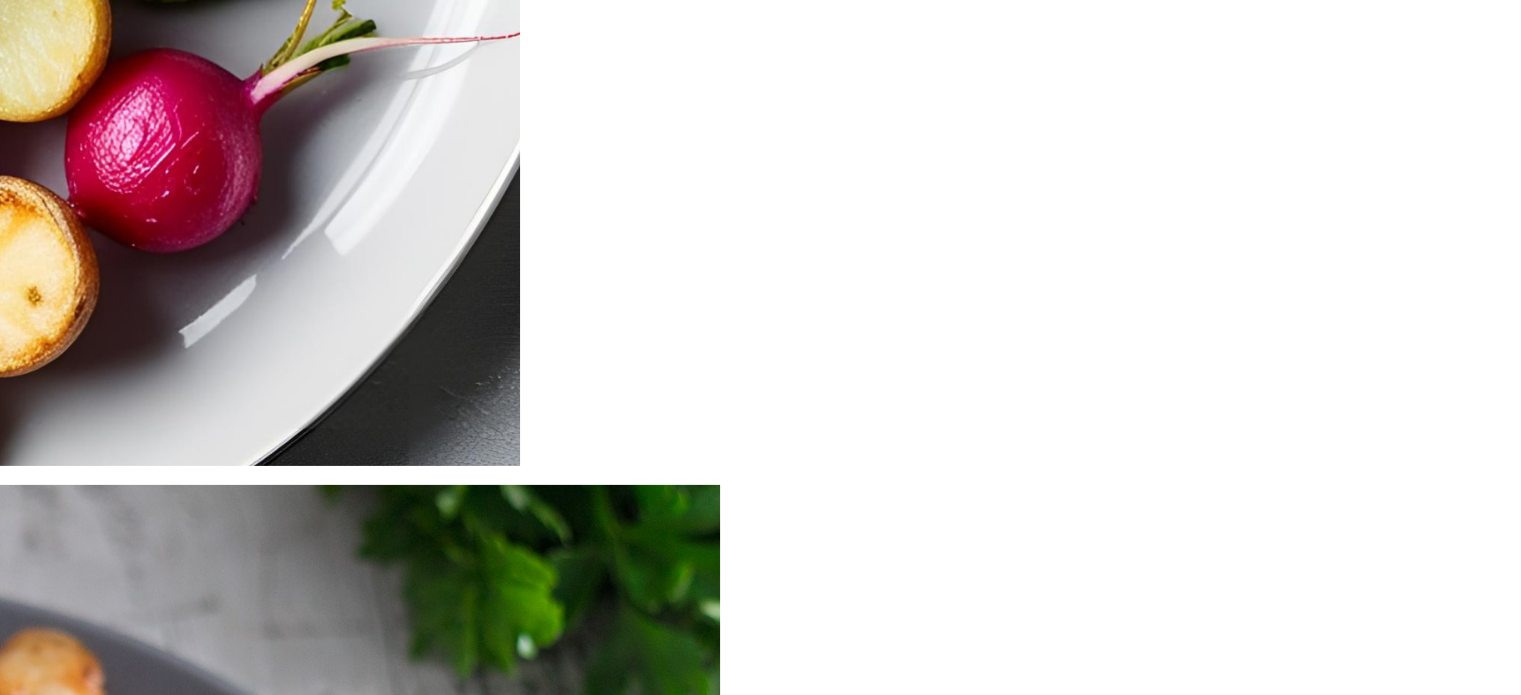 scroll, scrollTop: 6345, scrollLeft: 0, axis: vertical 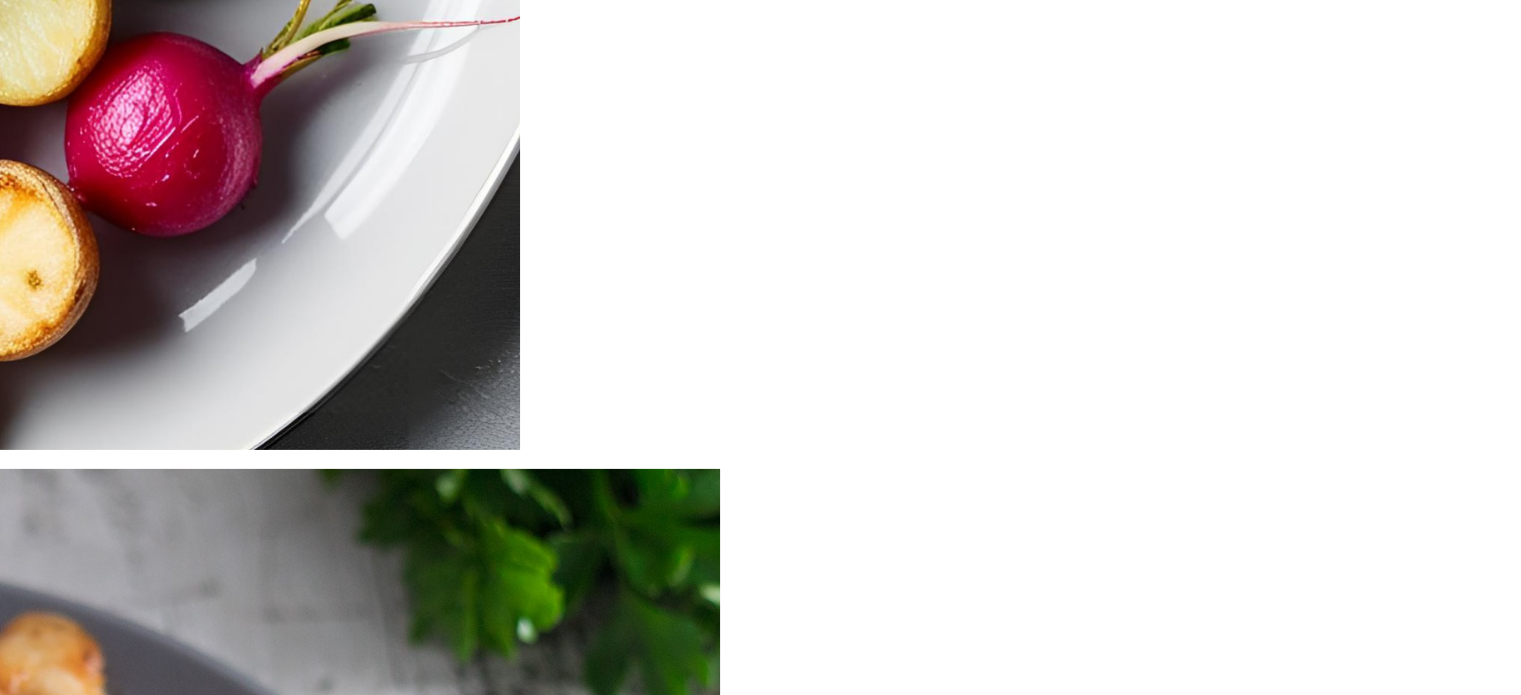 drag, startPoint x: 1008, startPoint y: 157, endPoint x: 715, endPoint y: 194, distance: 295.32693 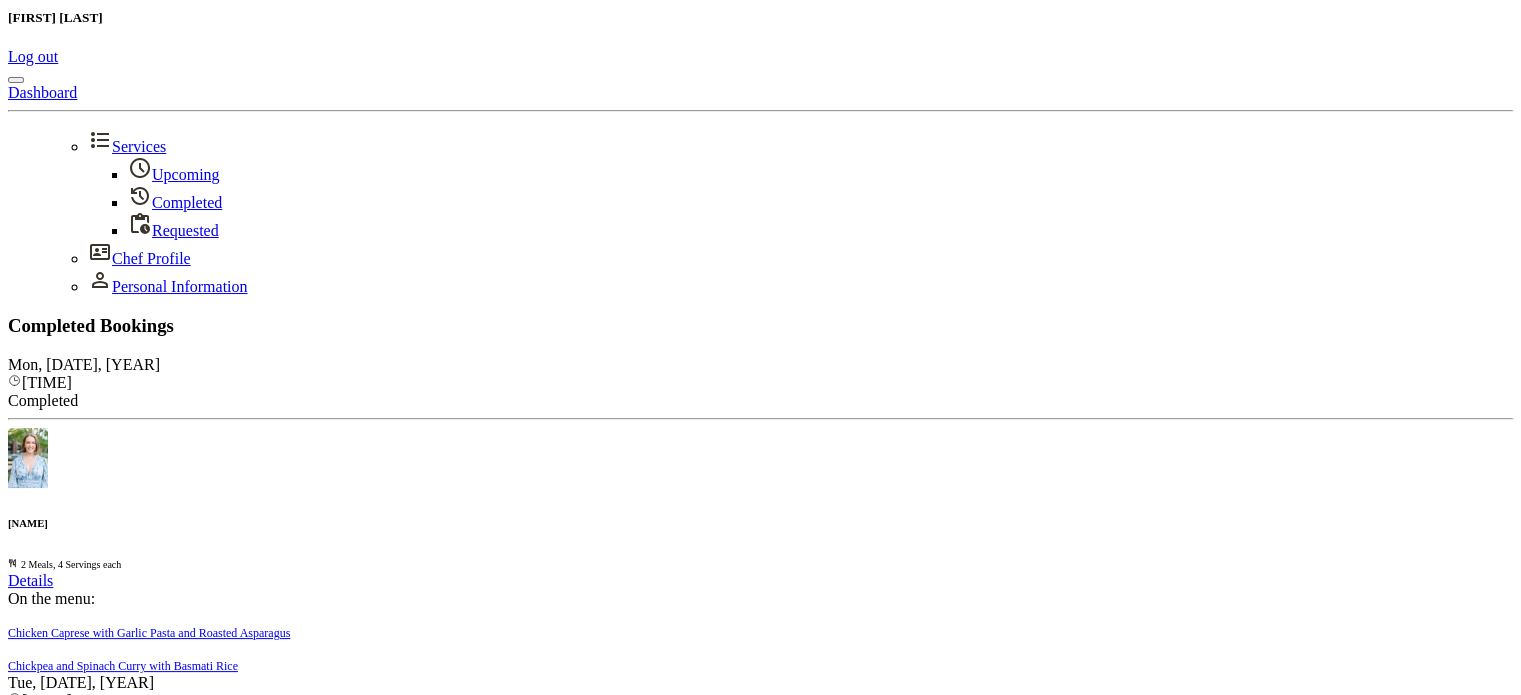 scroll, scrollTop: 0, scrollLeft: 0, axis: both 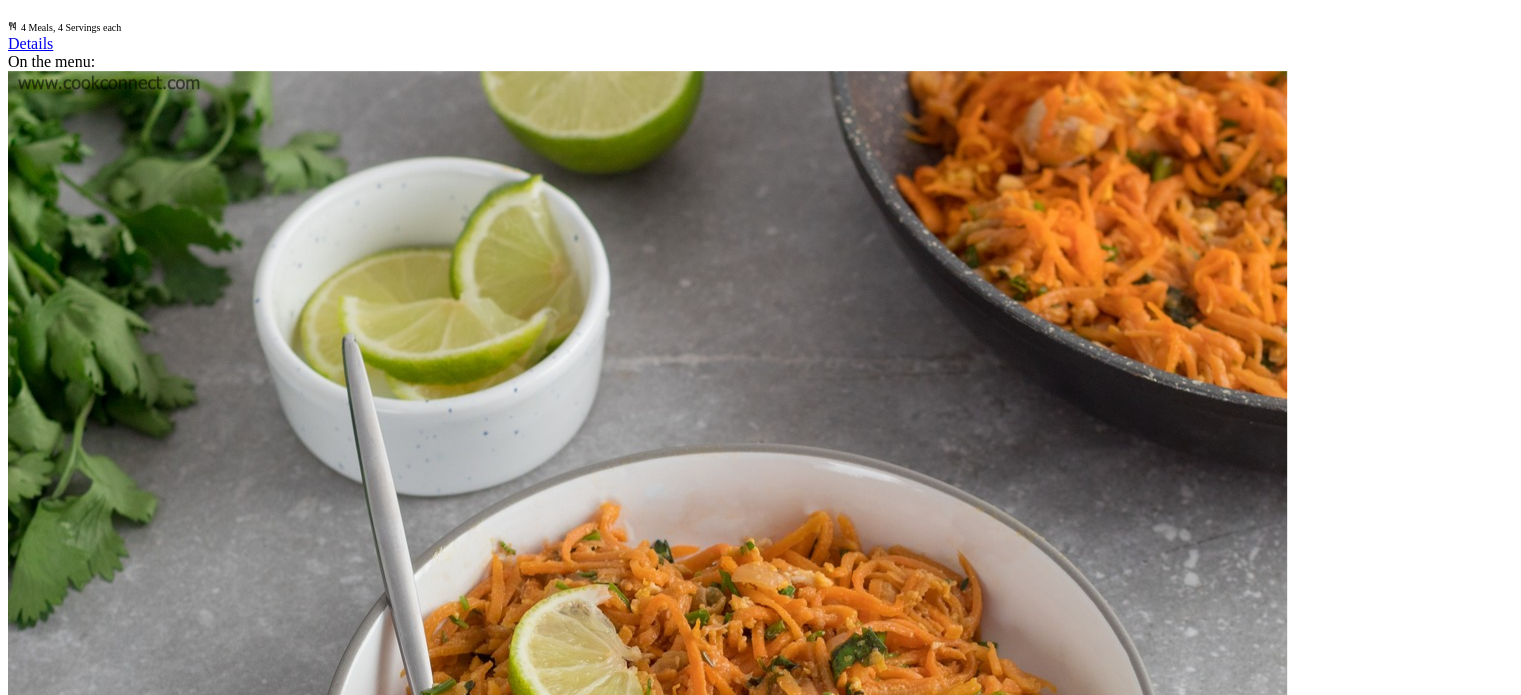 drag, startPoint x: 806, startPoint y: 248, endPoint x: 528, endPoint y: 258, distance: 278.1798 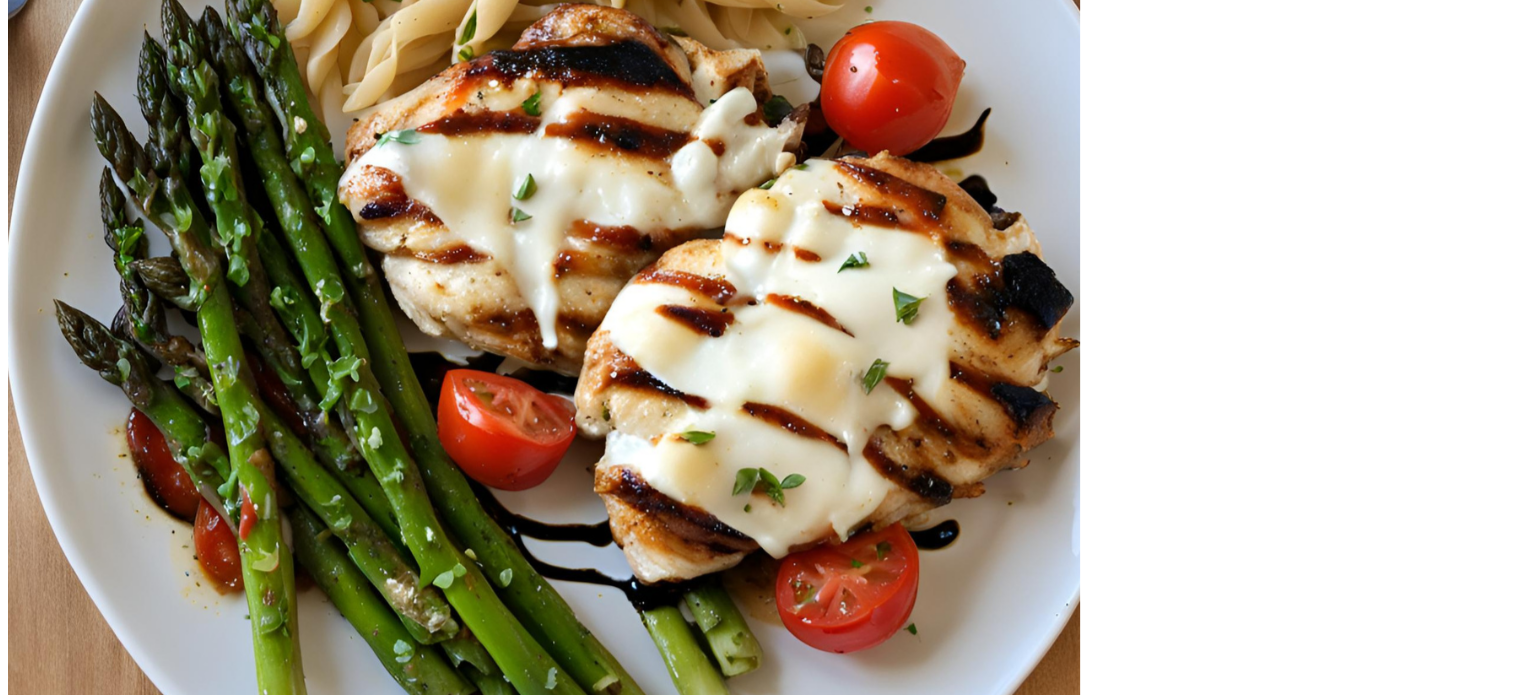 click at bounding box center (548, 4168) 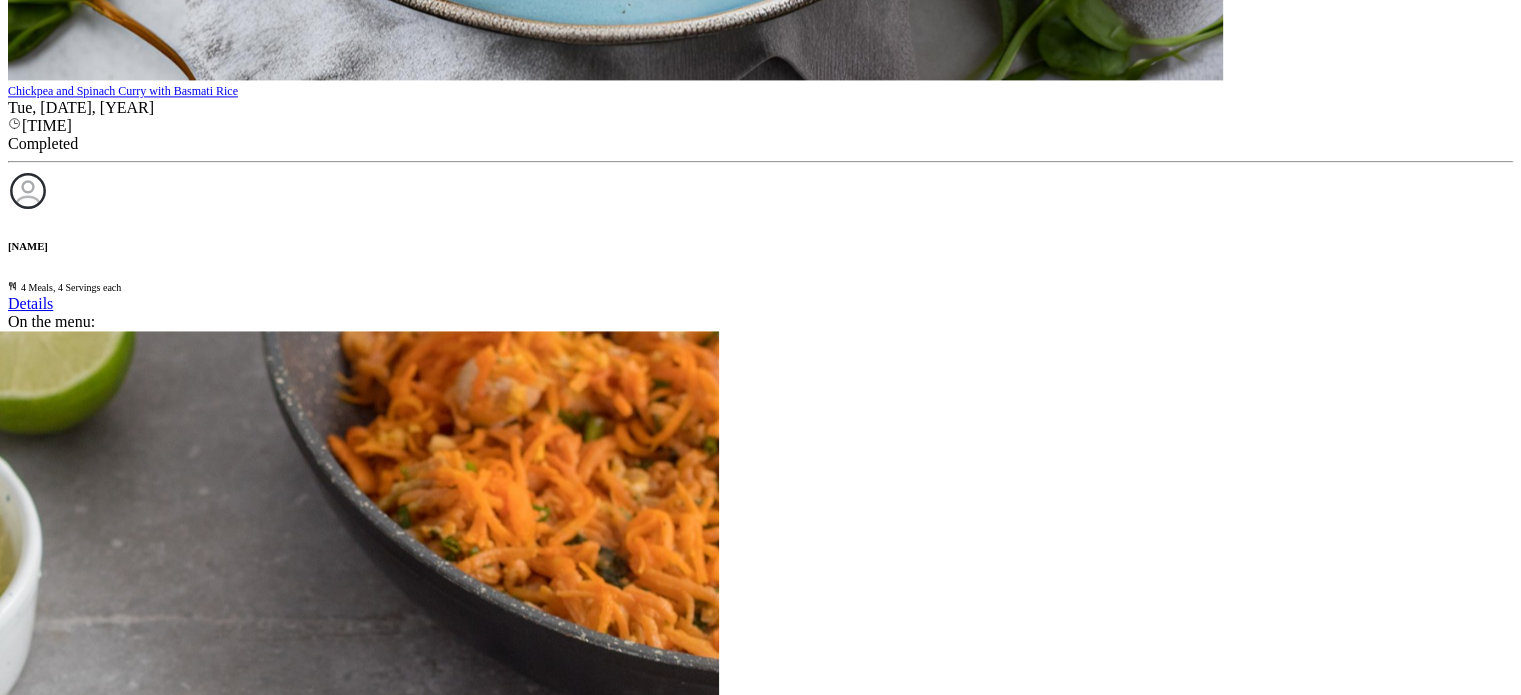 scroll, scrollTop: 3000, scrollLeft: 0, axis: vertical 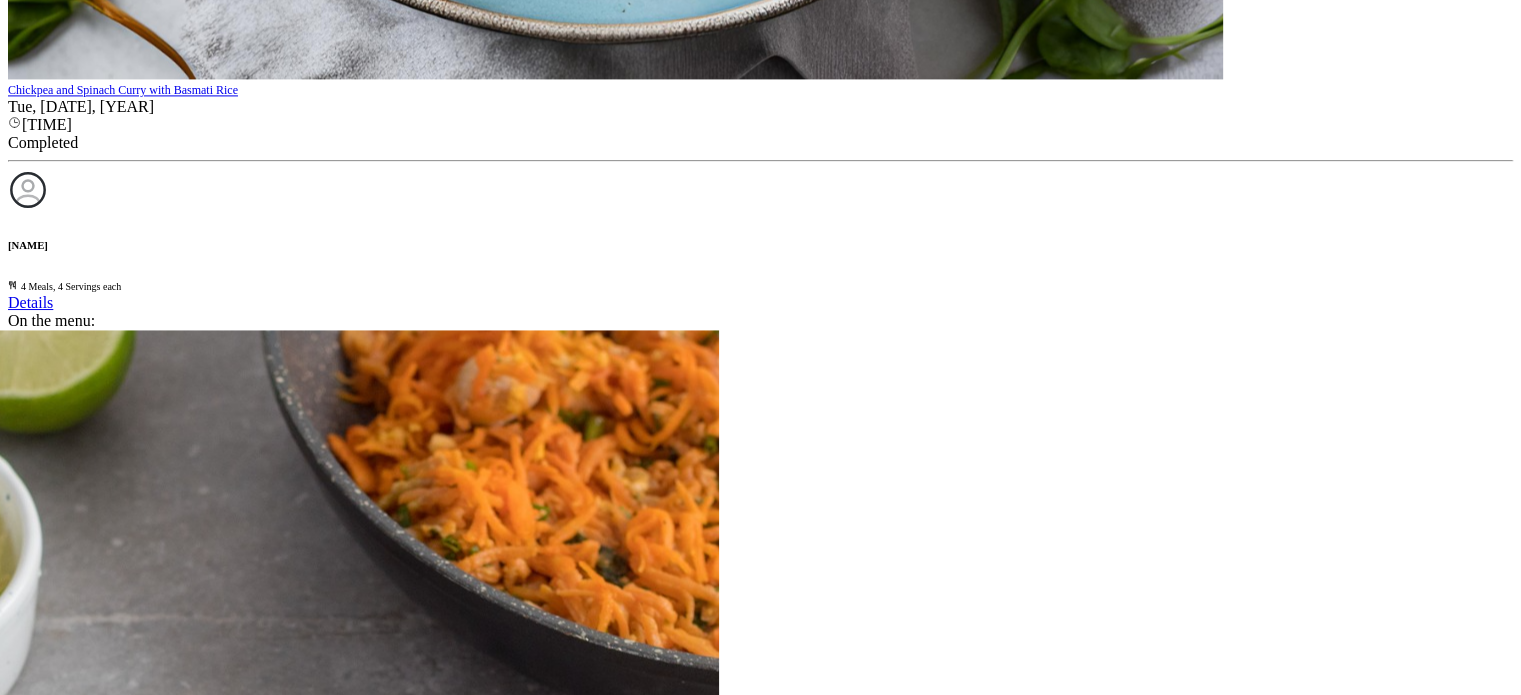 drag, startPoint x: 1032, startPoint y: 220, endPoint x: 688, endPoint y: 254, distance: 345.67615 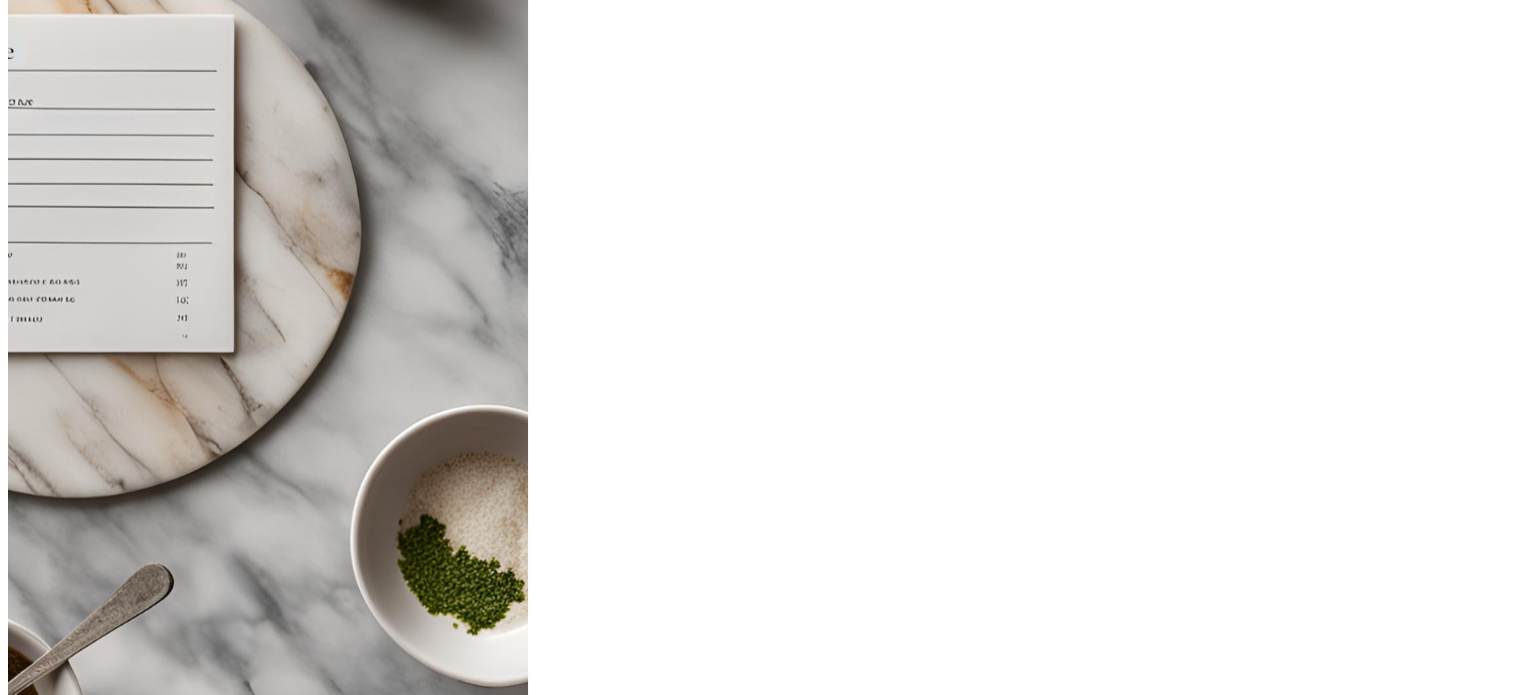 scroll, scrollTop: 5000, scrollLeft: 0, axis: vertical 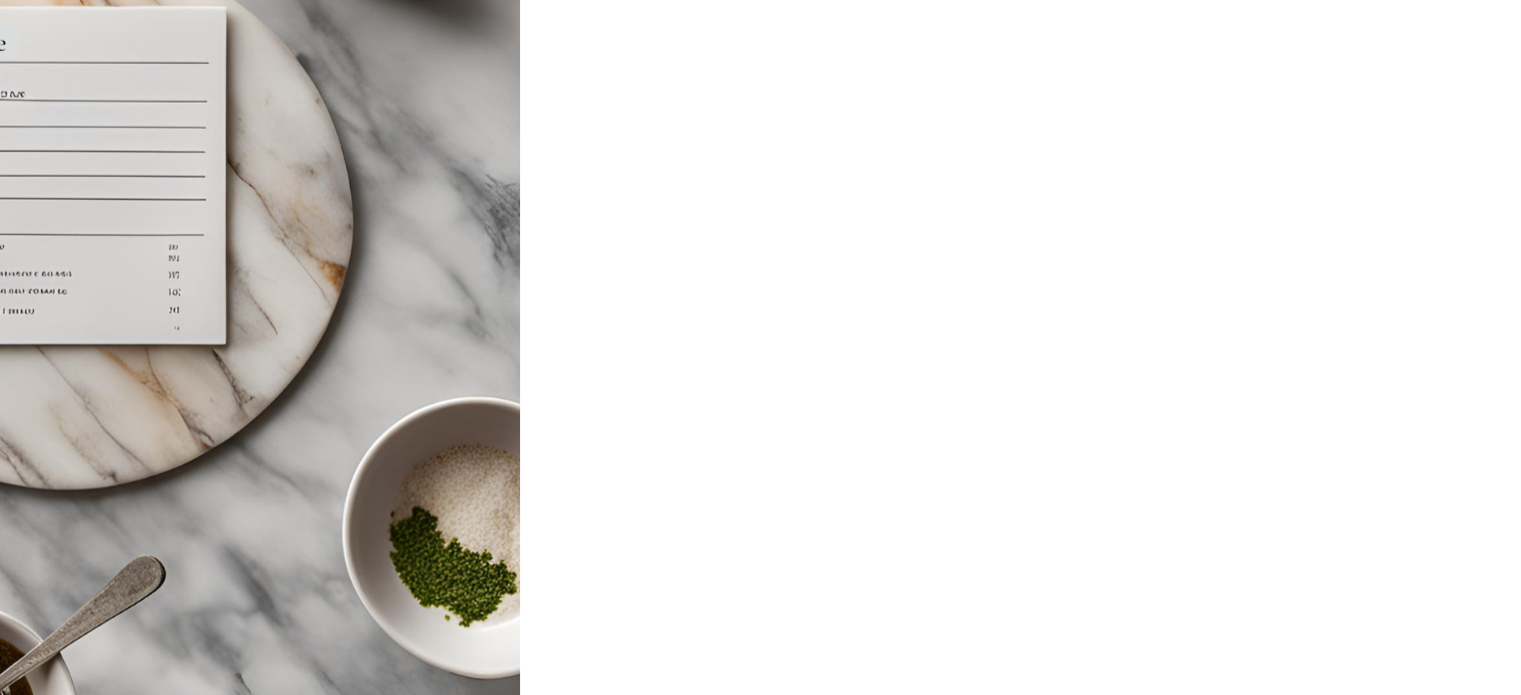 click at bounding box center (547, 20008) 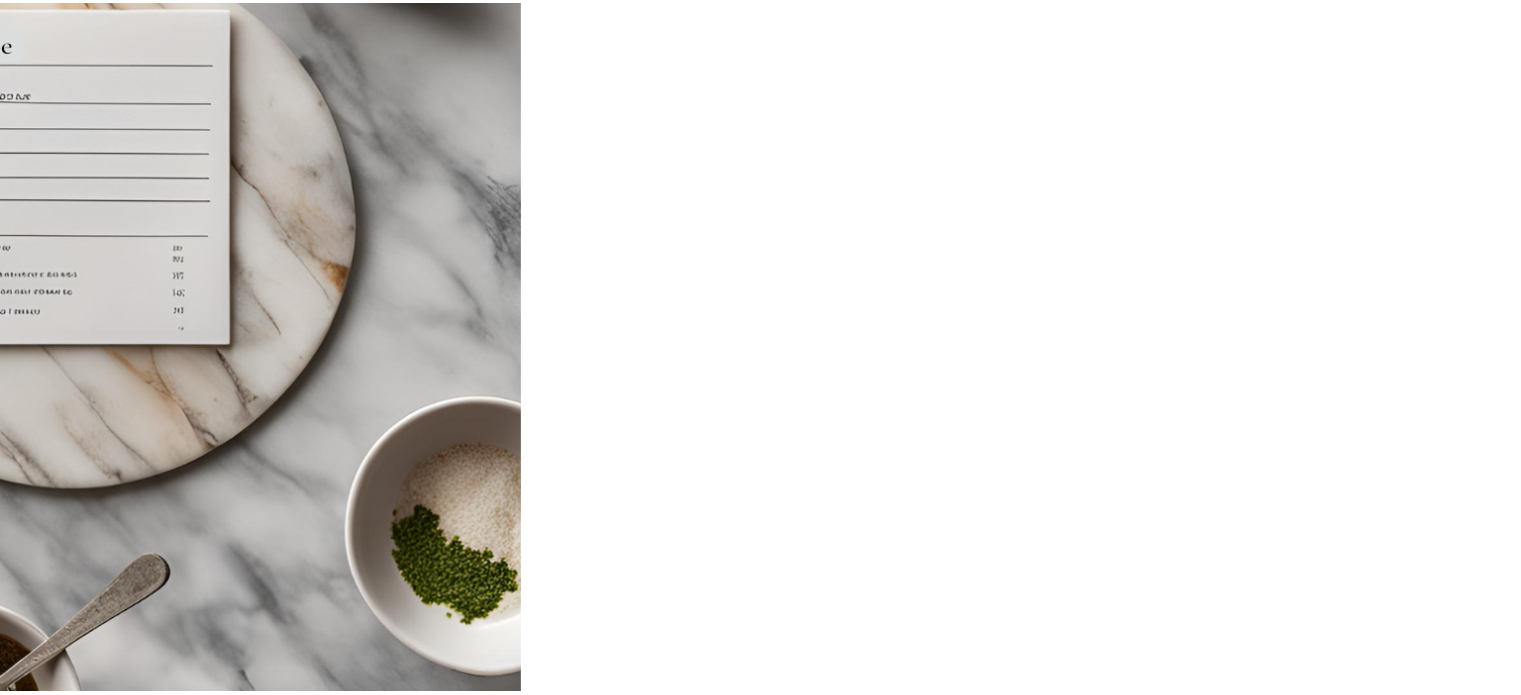 scroll, scrollTop: 0, scrollLeft: 0, axis: both 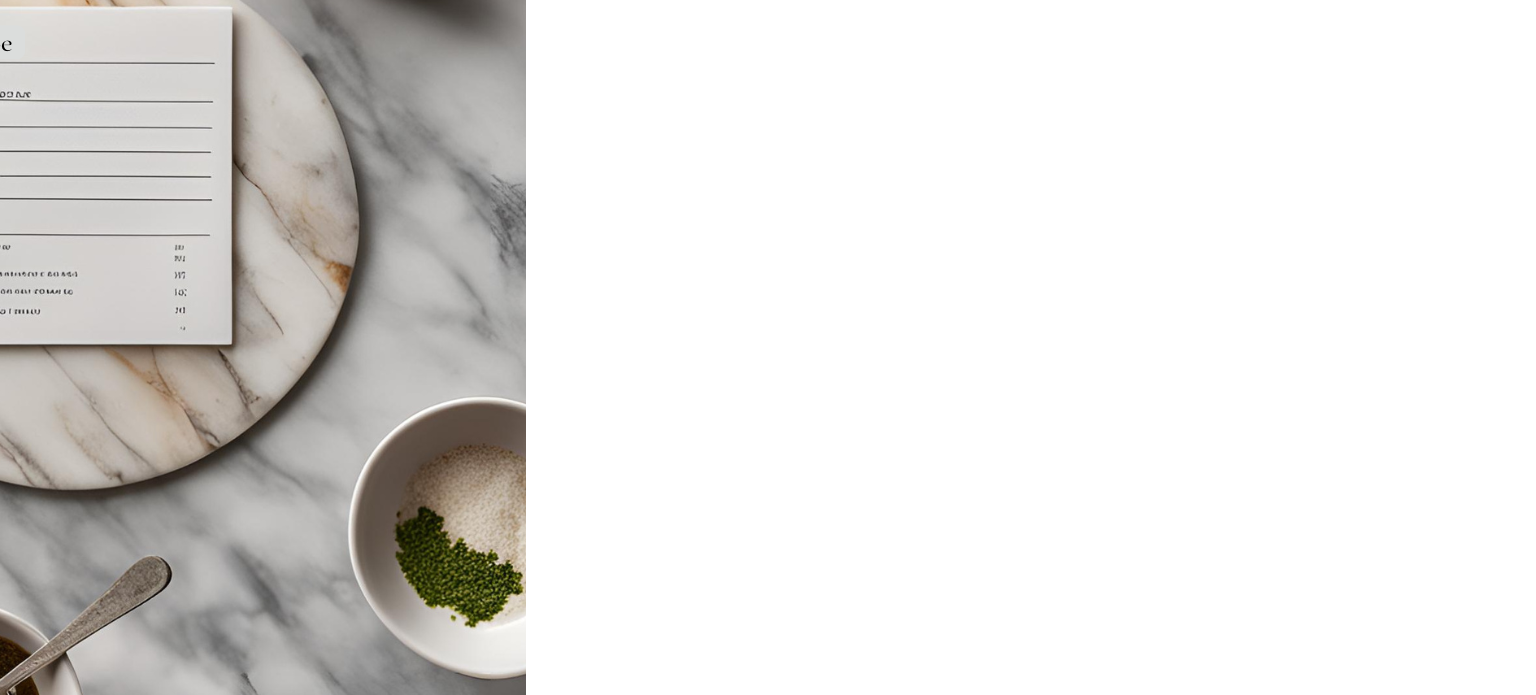 click at bounding box center (16, 30703) 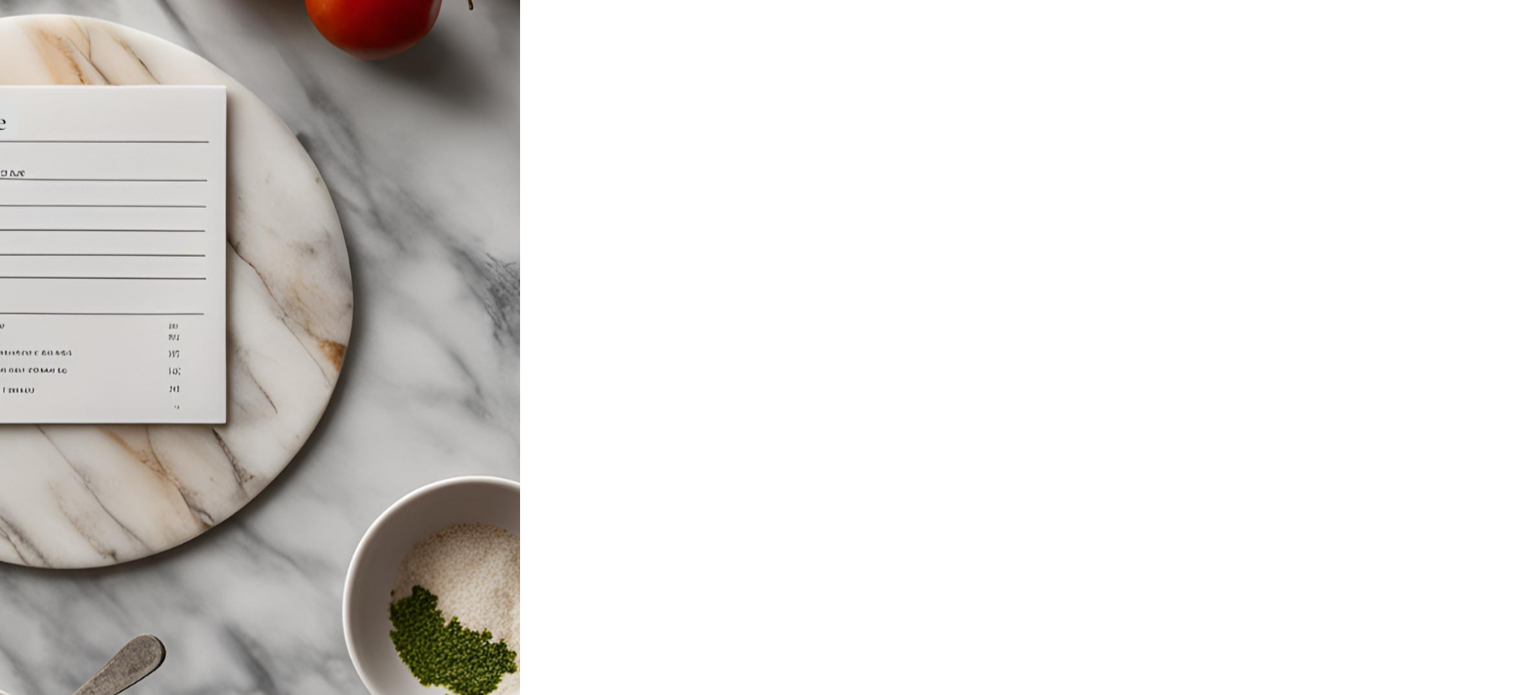 scroll, scrollTop: 4700, scrollLeft: 0, axis: vertical 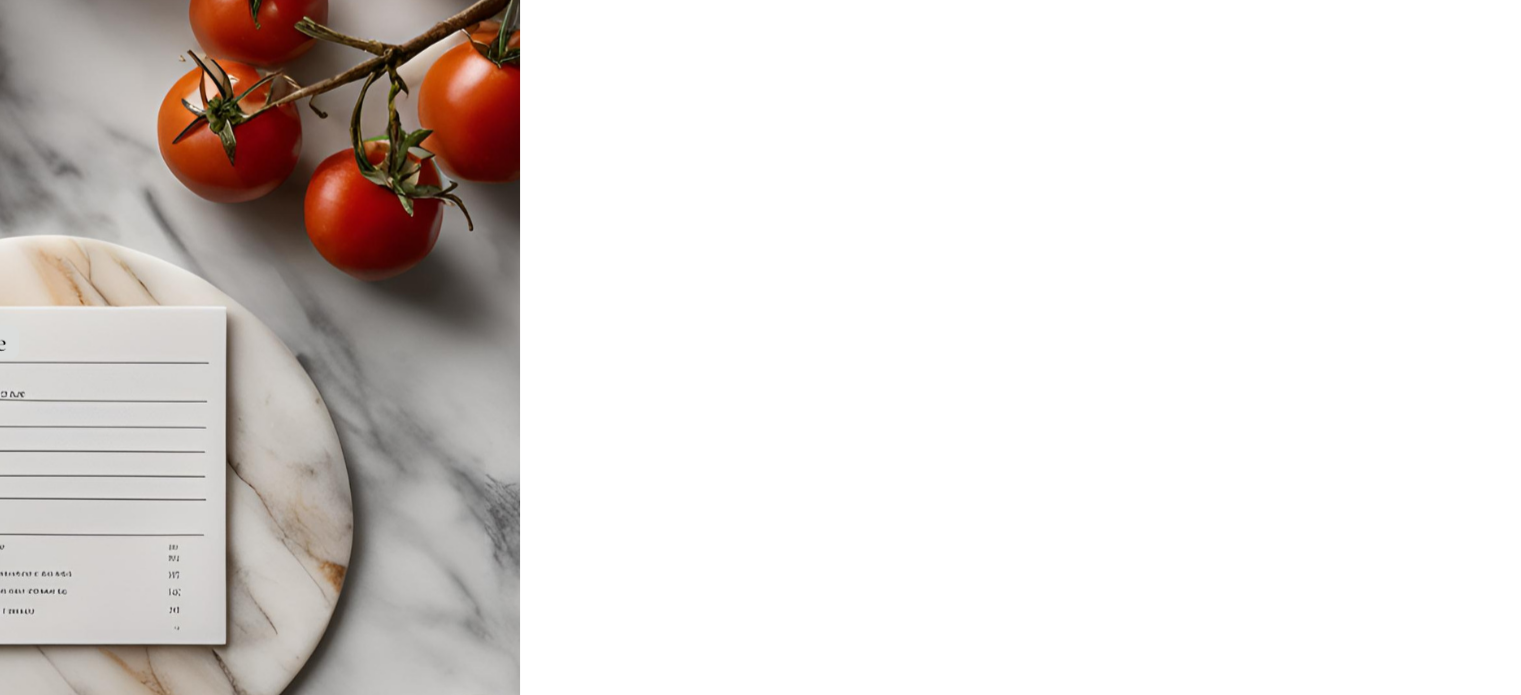 click on "Details" at bounding box center (30, 18642) 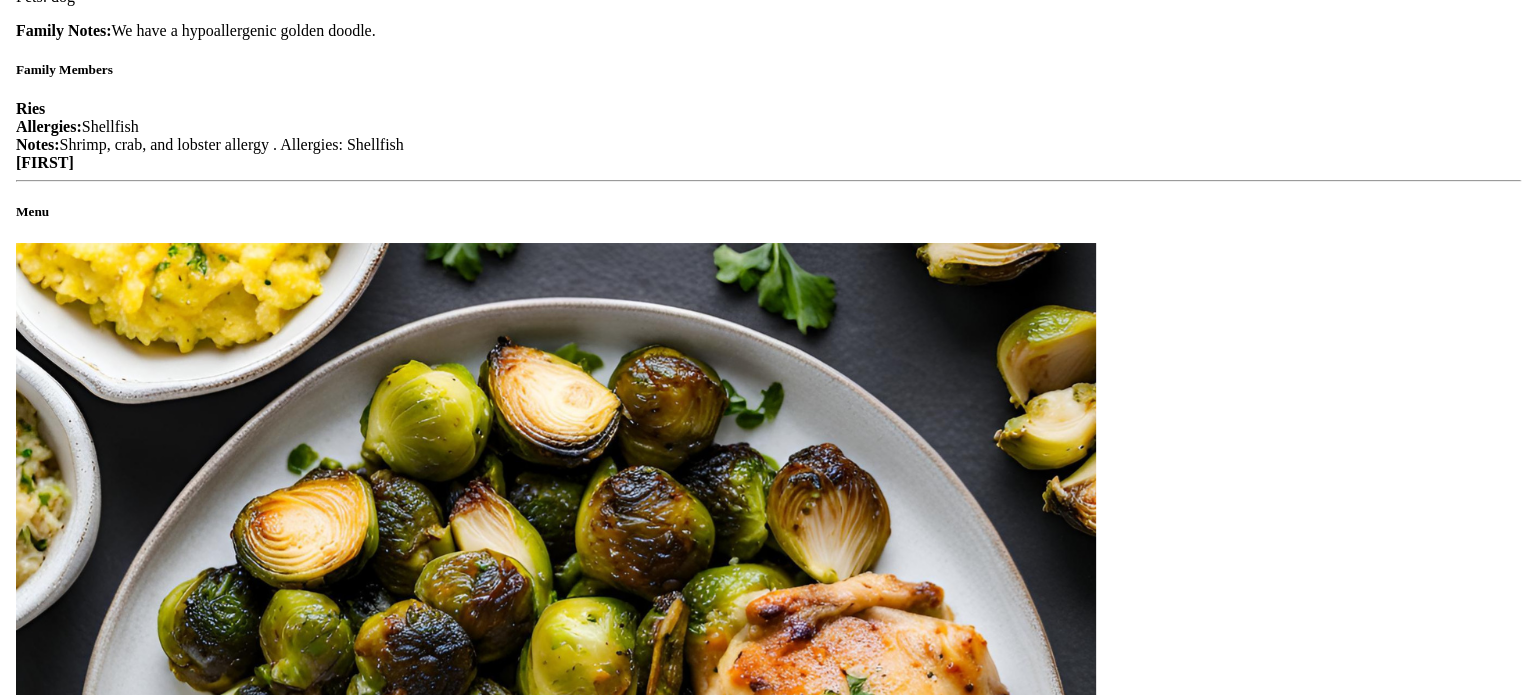 scroll, scrollTop: 1600, scrollLeft: 0, axis: vertical 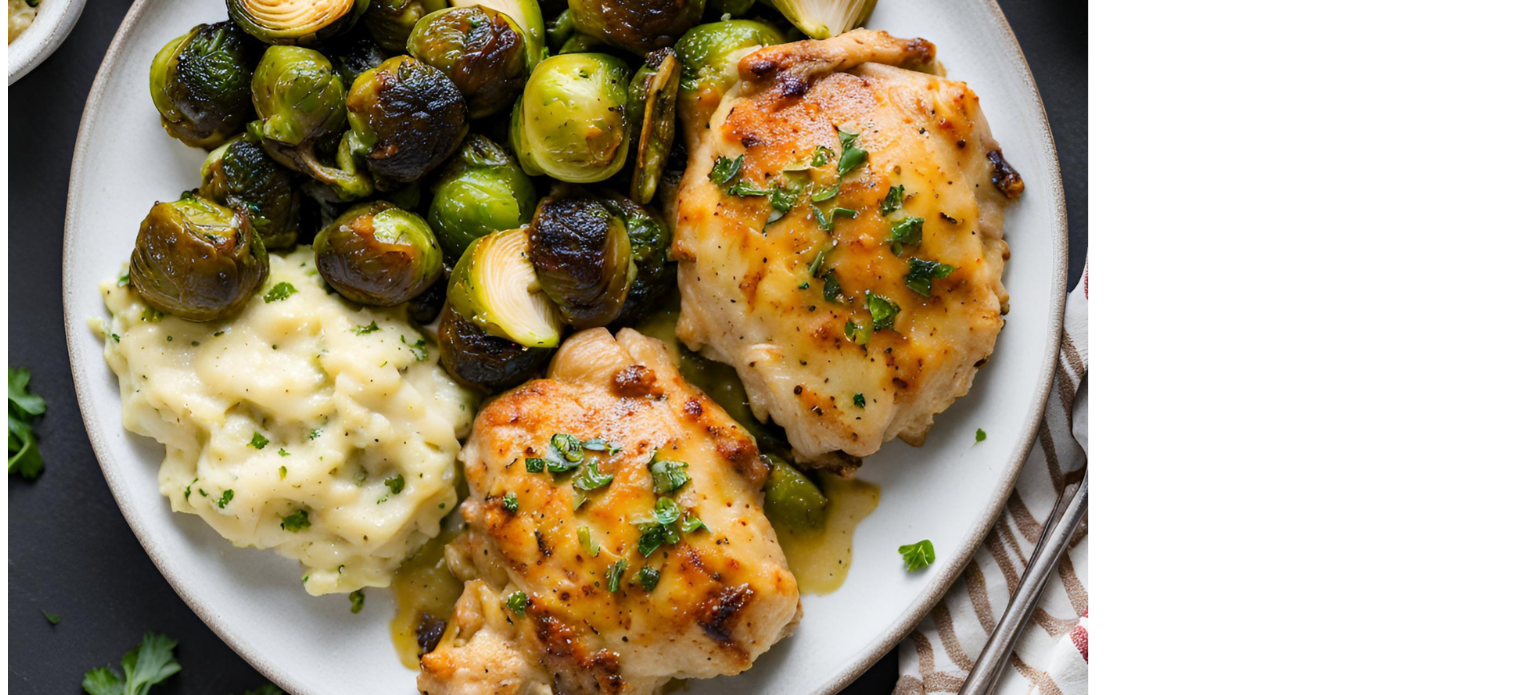 click on "Tikka Masala with Roasted Zucchini and Steamed Basmati Rice" at bounding box center (760, 1911) 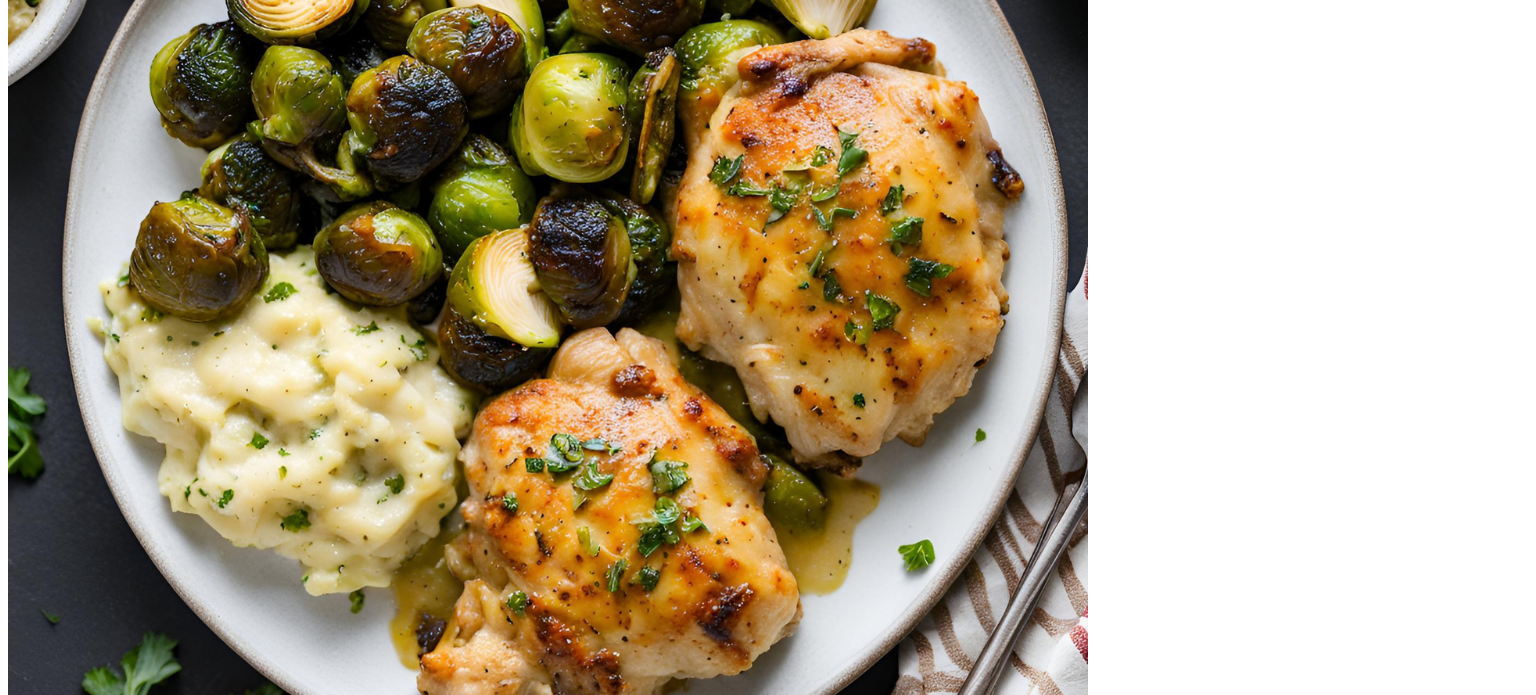 scroll, scrollTop: 2122, scrollLeft: 0, axis: vertical 